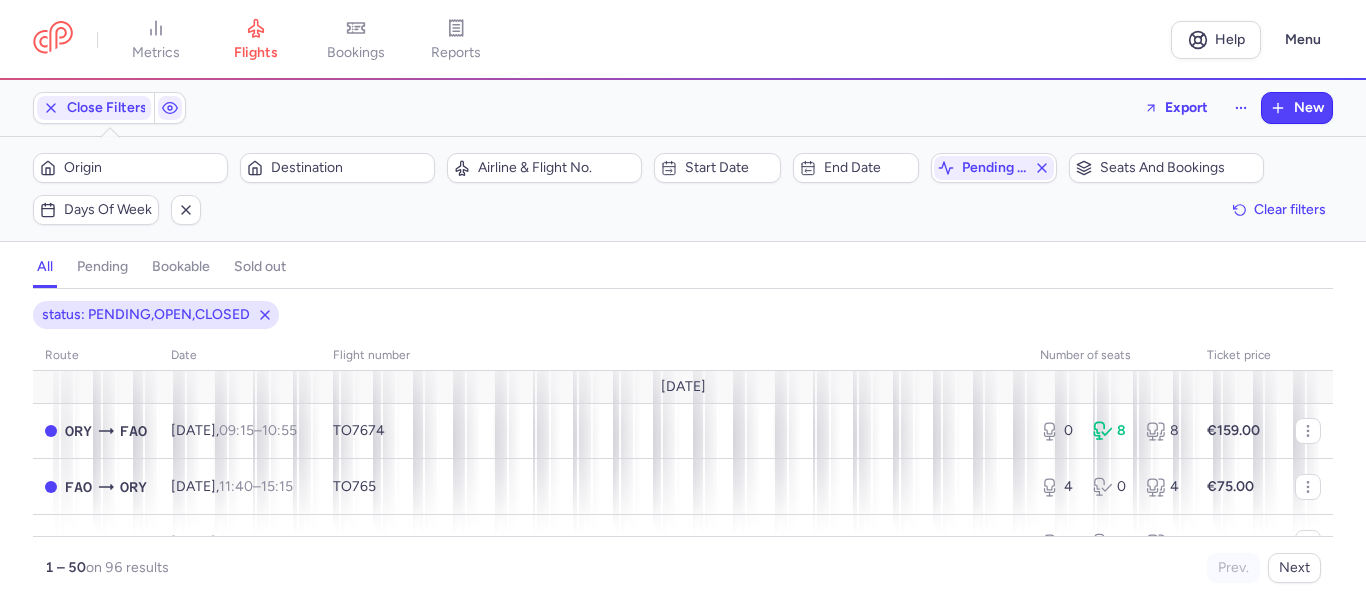 scroll, scrollTop: 0, scrollLeft: 0, axis: both 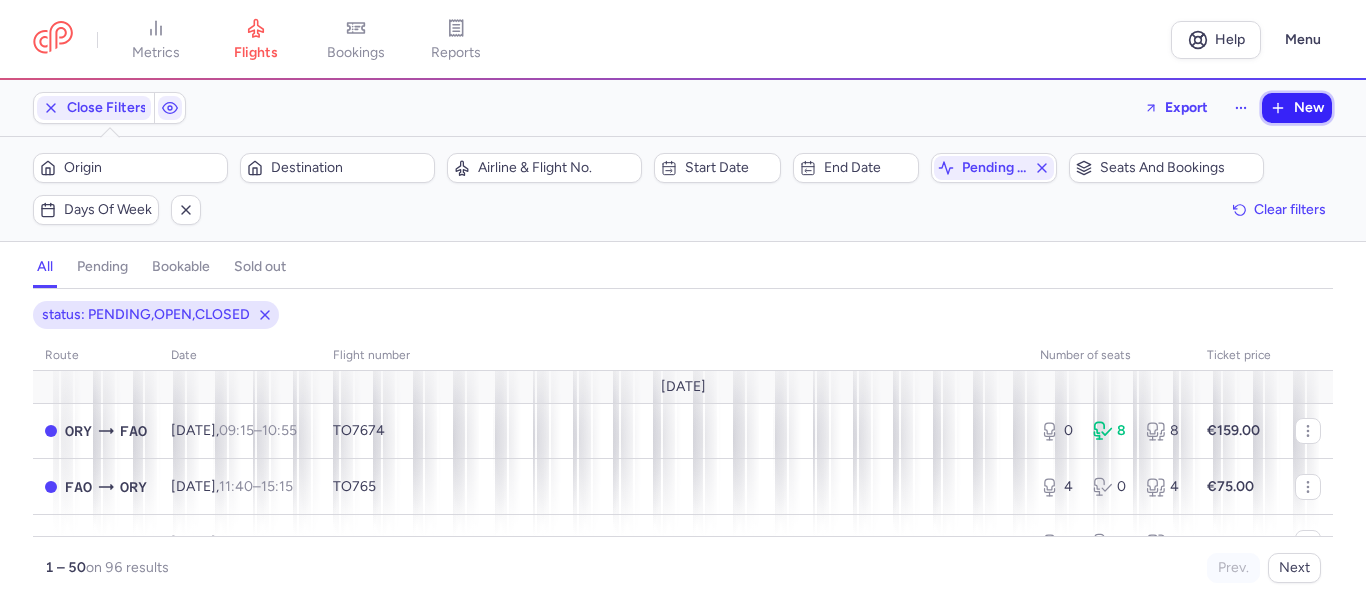 click on "New" at bounding box center (1297, 108) 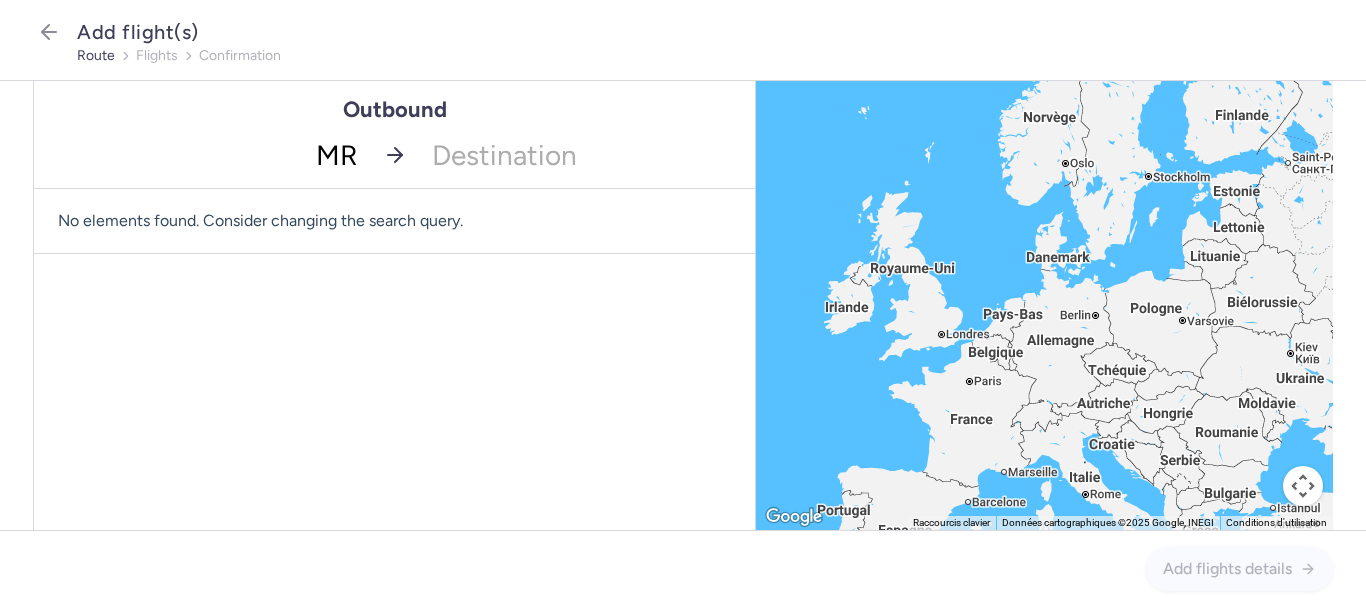 type on "MRS" 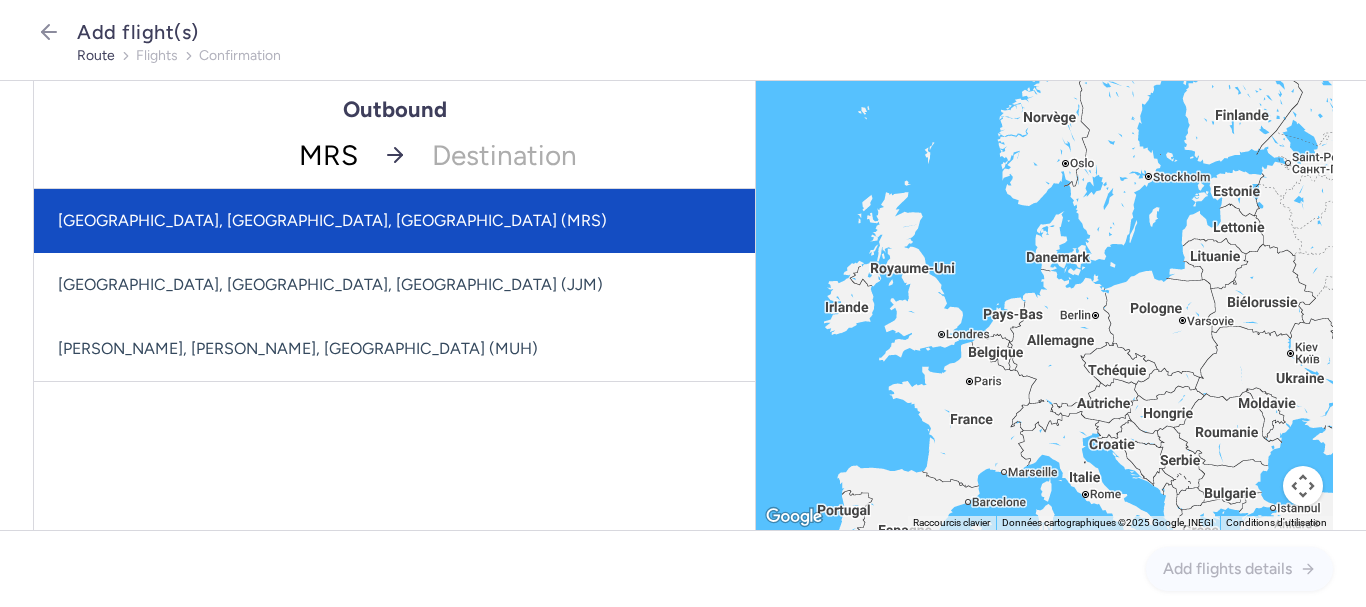 drag, startPoint x: 224, startPoint y: 209, endPoint x: 353, endPoint y: 190, distance: 130.39172 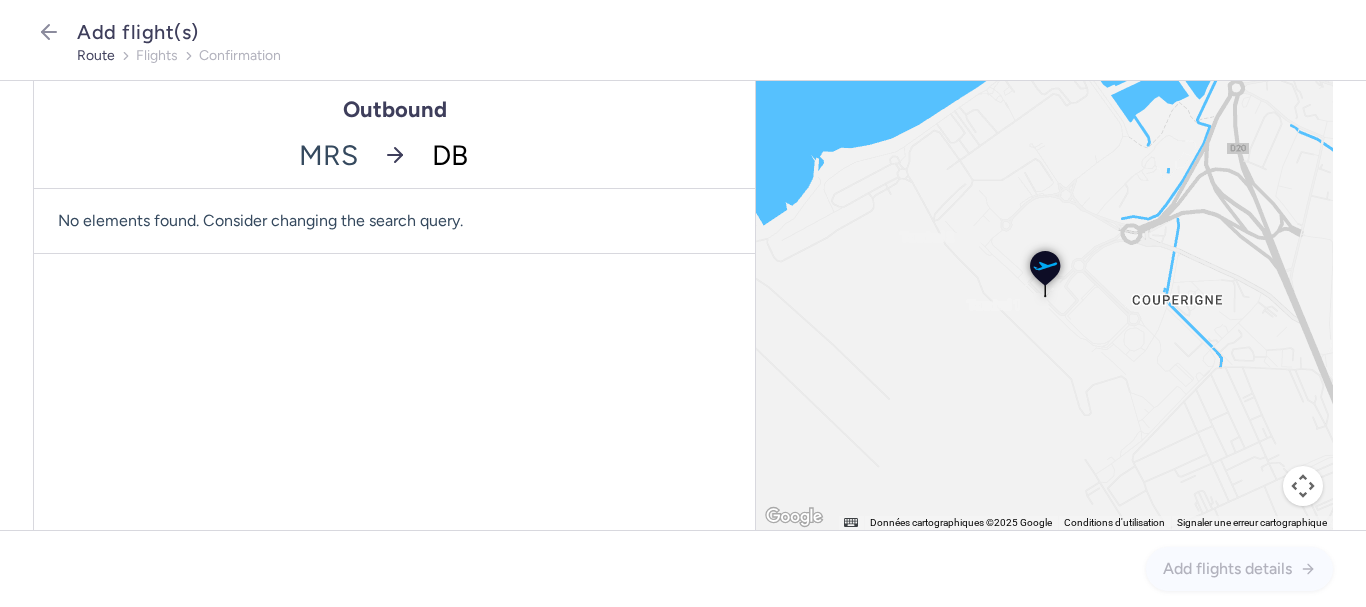 type on "DBV" 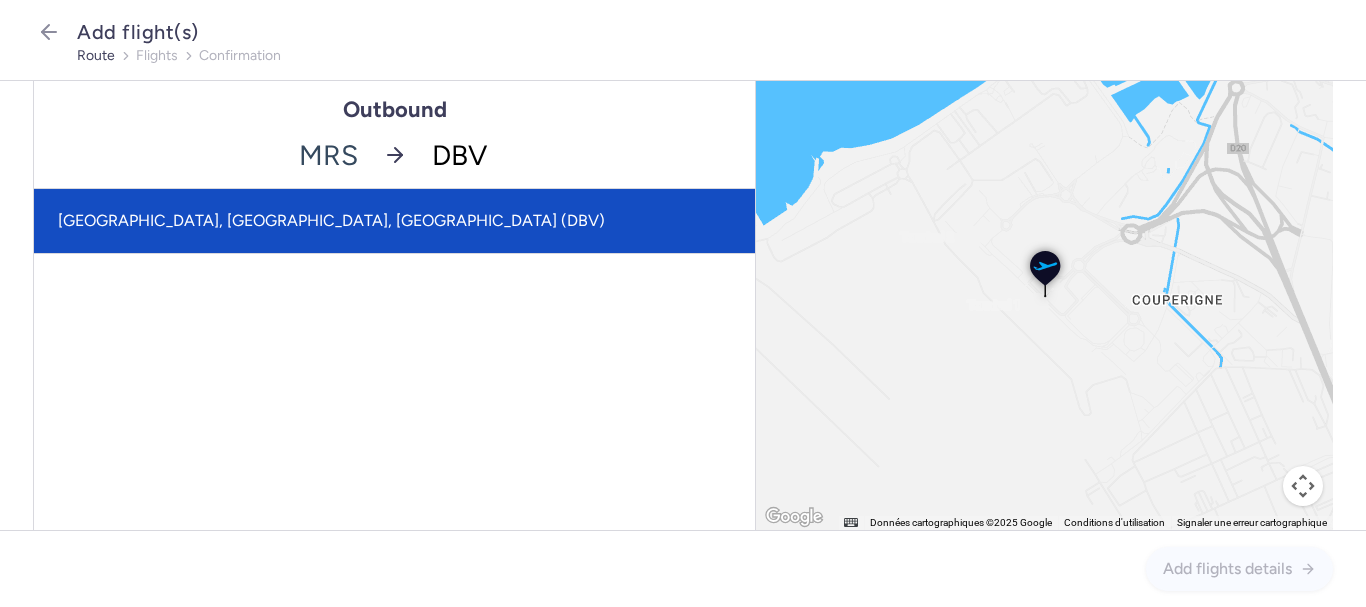 click on "[GEOGRAPHIC_DATA], [GEOGRAPHIC_DATA], [GEOGRAPHIC_DATA] (DBV)" at bounding box center (394, 221) 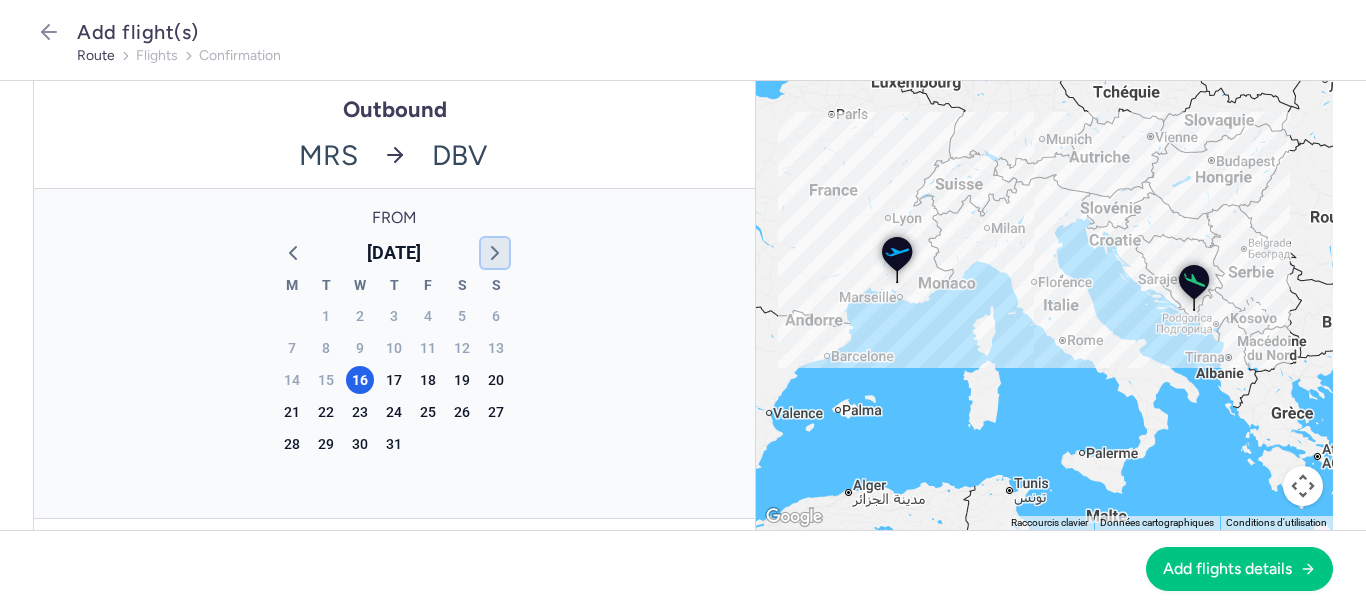 click 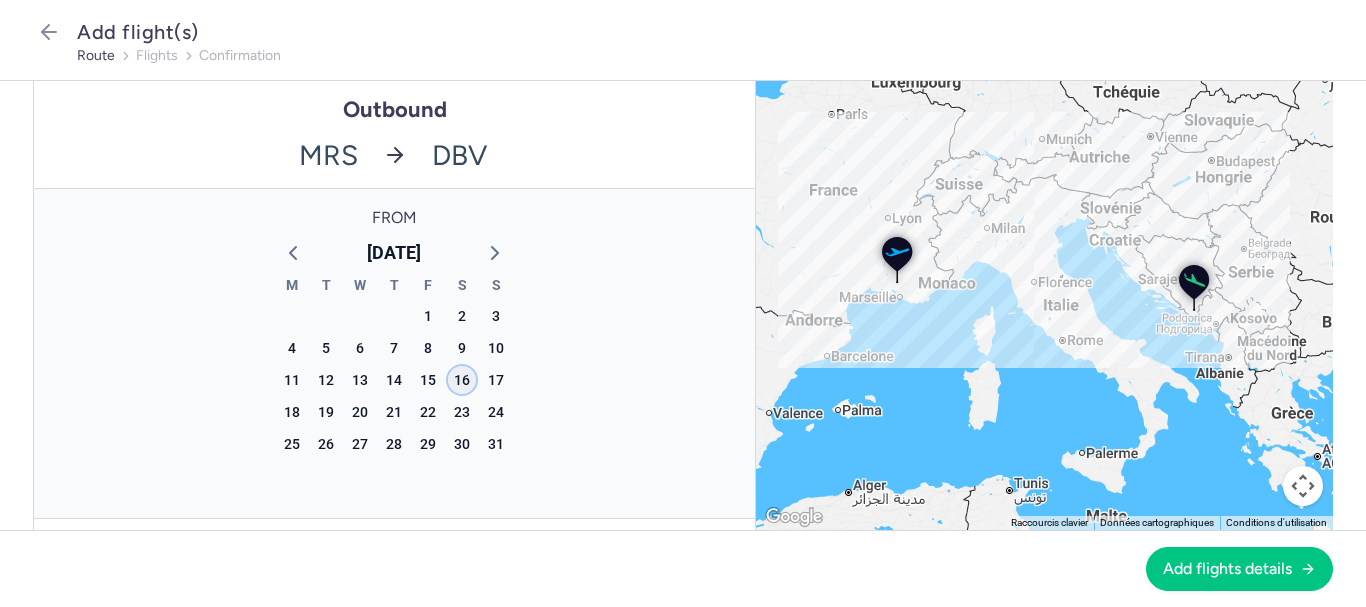 click on "16" 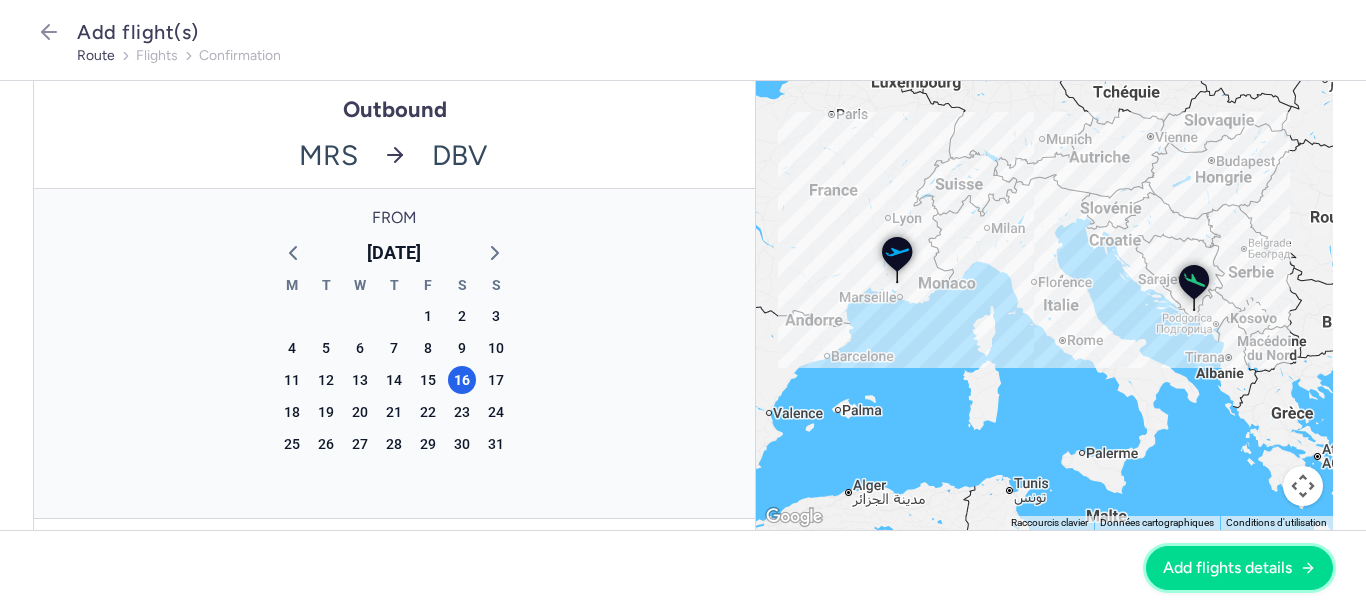 click on "Add flights details" at bounding box center [1227, 568] 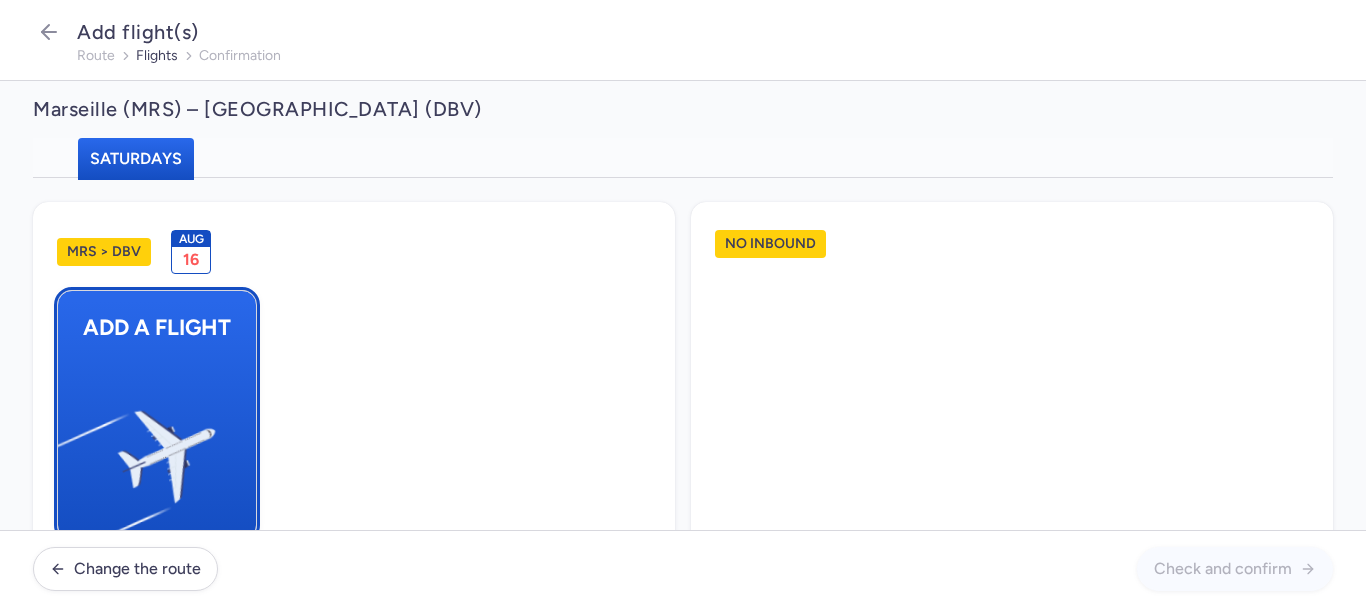 click on "Add a flight" at bounding box center (157, 415) 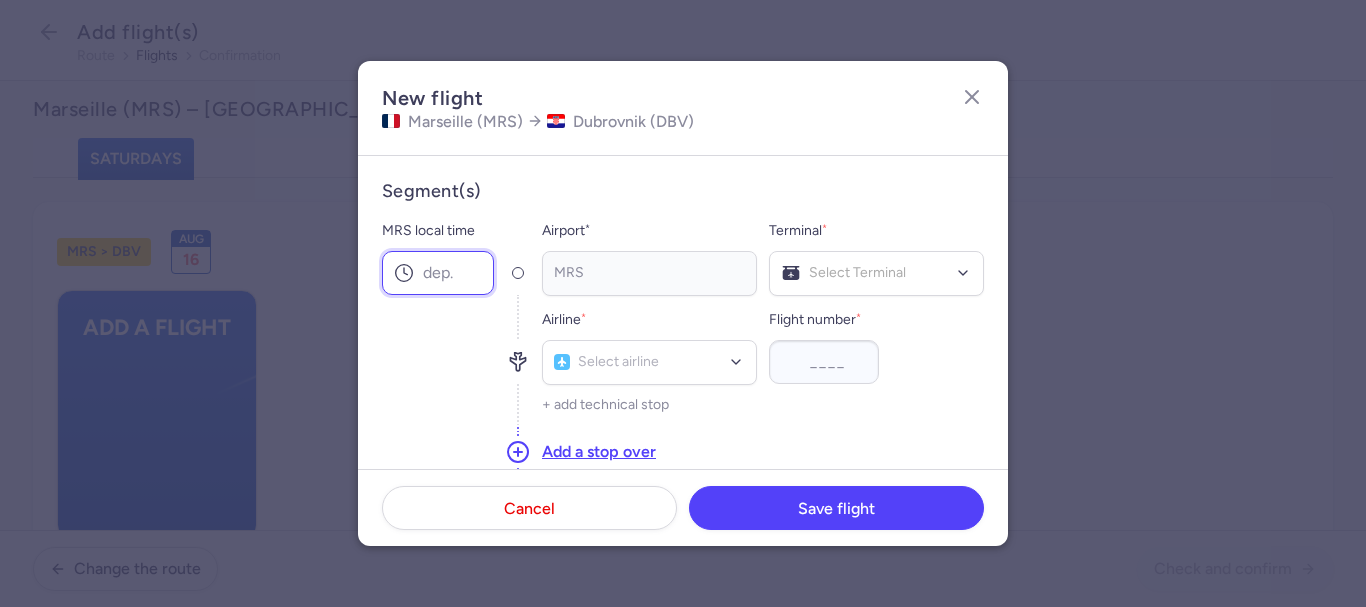click on "MRS local time" at bounding box center (438, 273) 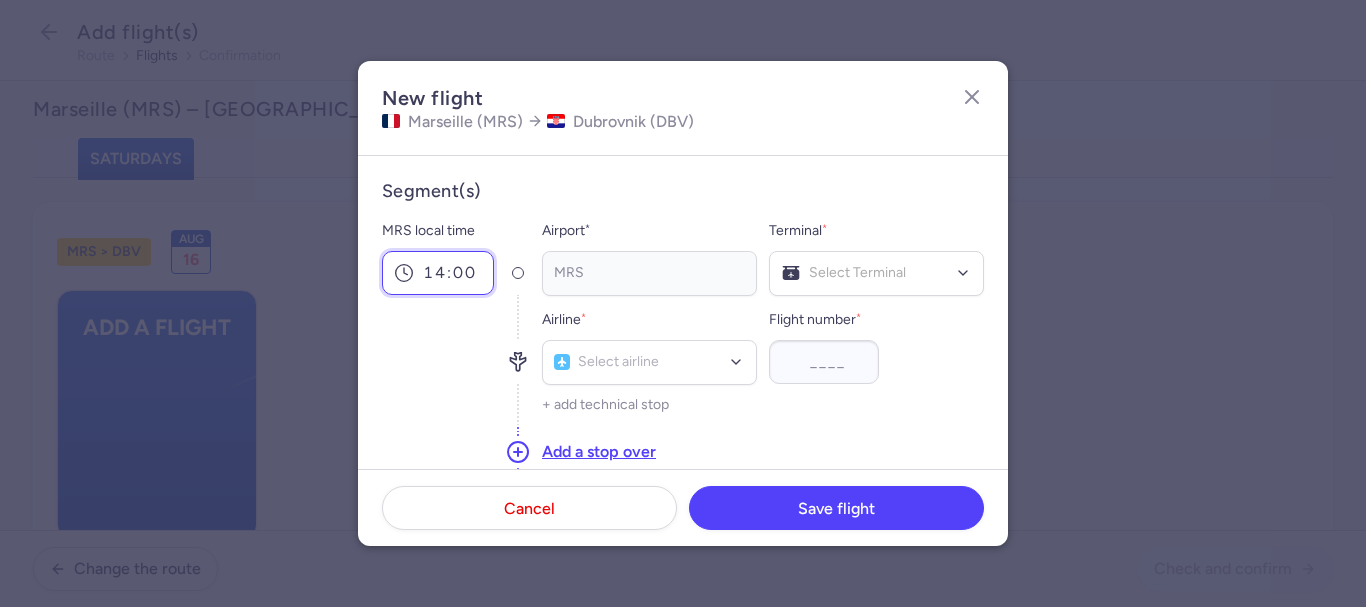type on "14:00" 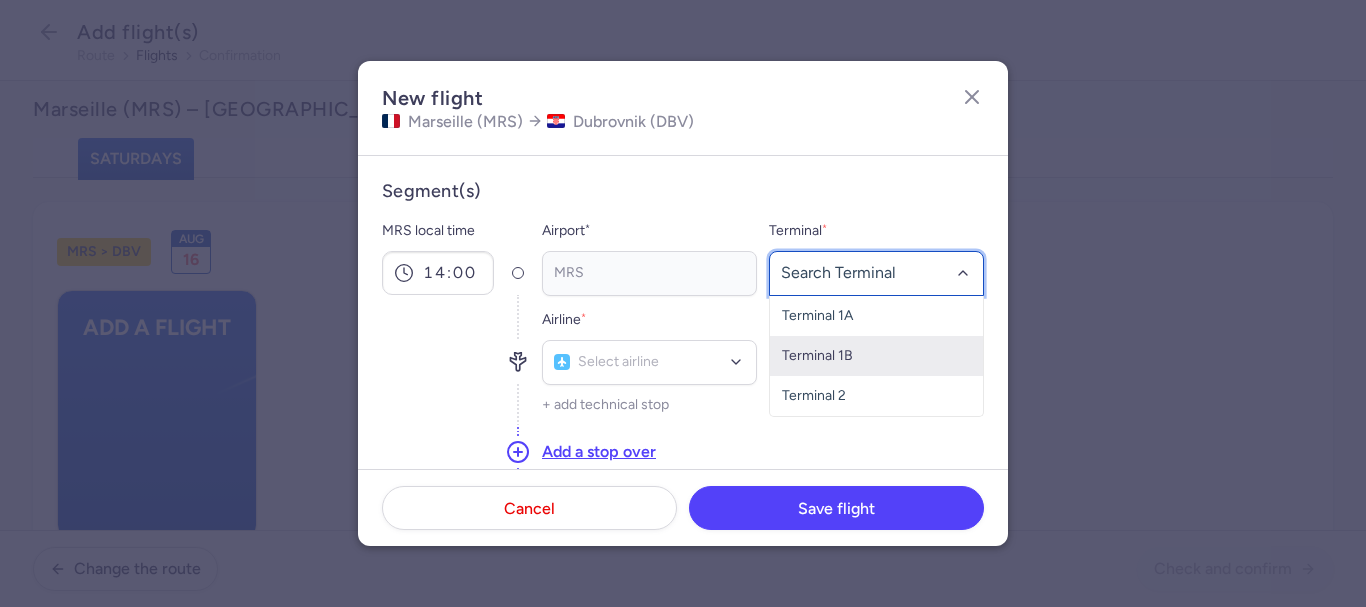 scroll, scrollTop: 200, scrollLeft: 0, axis: vertical 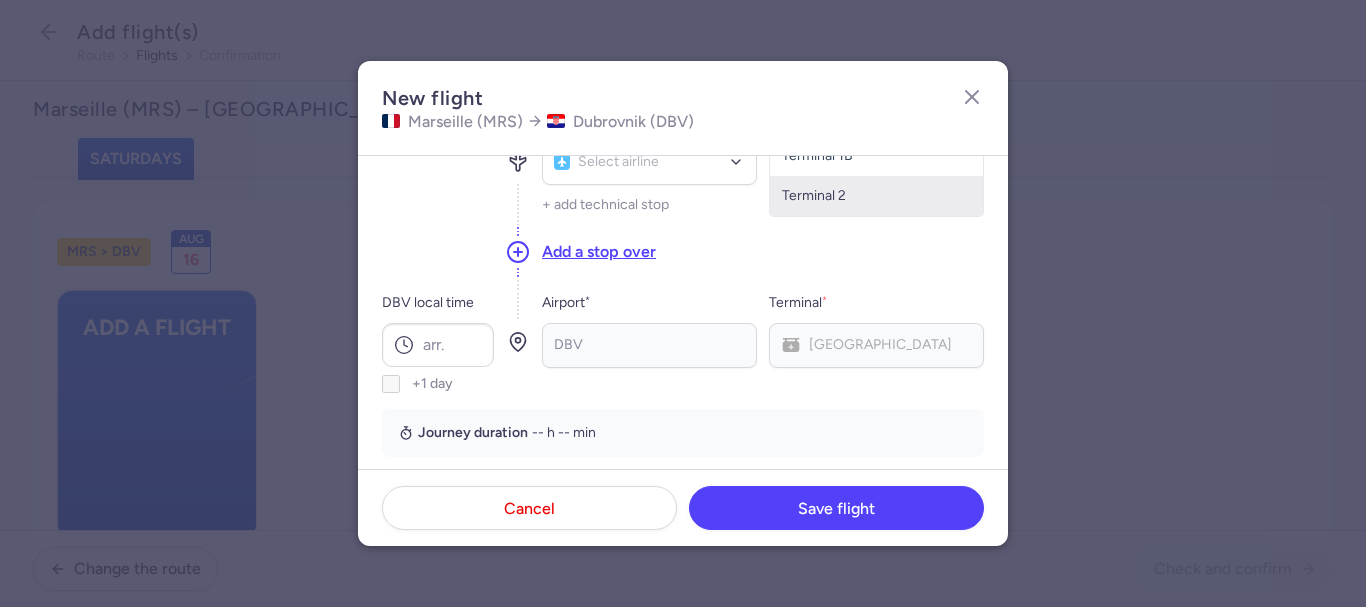 click on "Terminal 2" 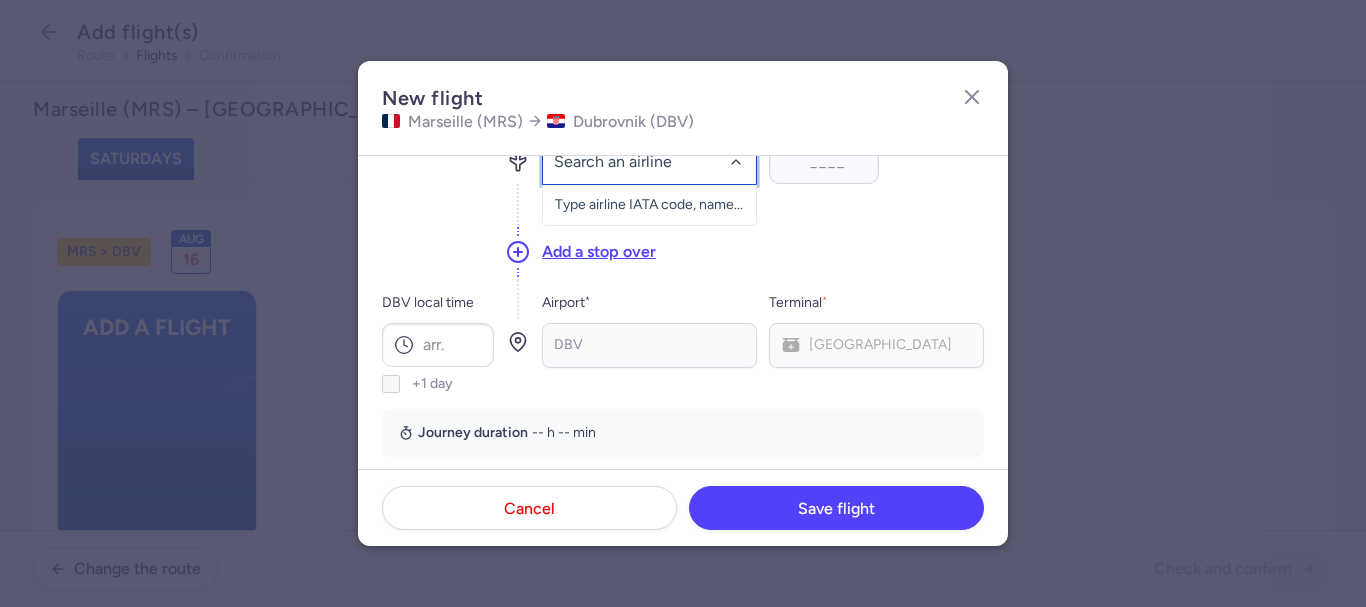 scroll, scrollTop: 196, scrollLeft: 0, axis: vertical 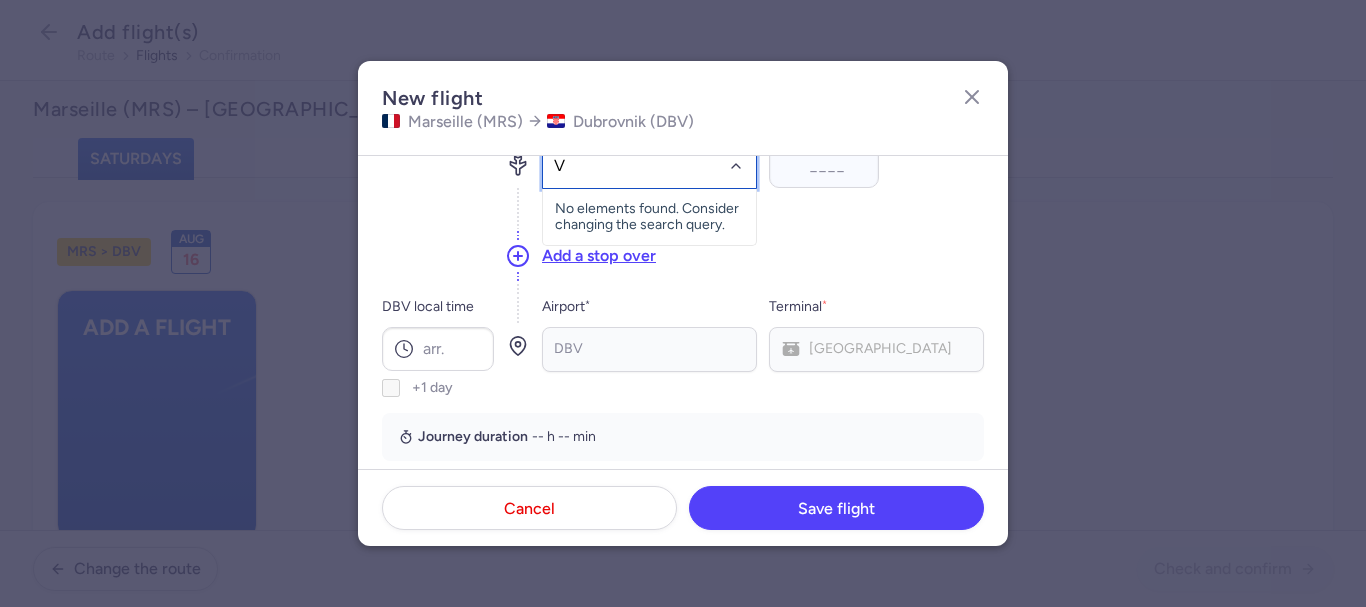 type on "V7" 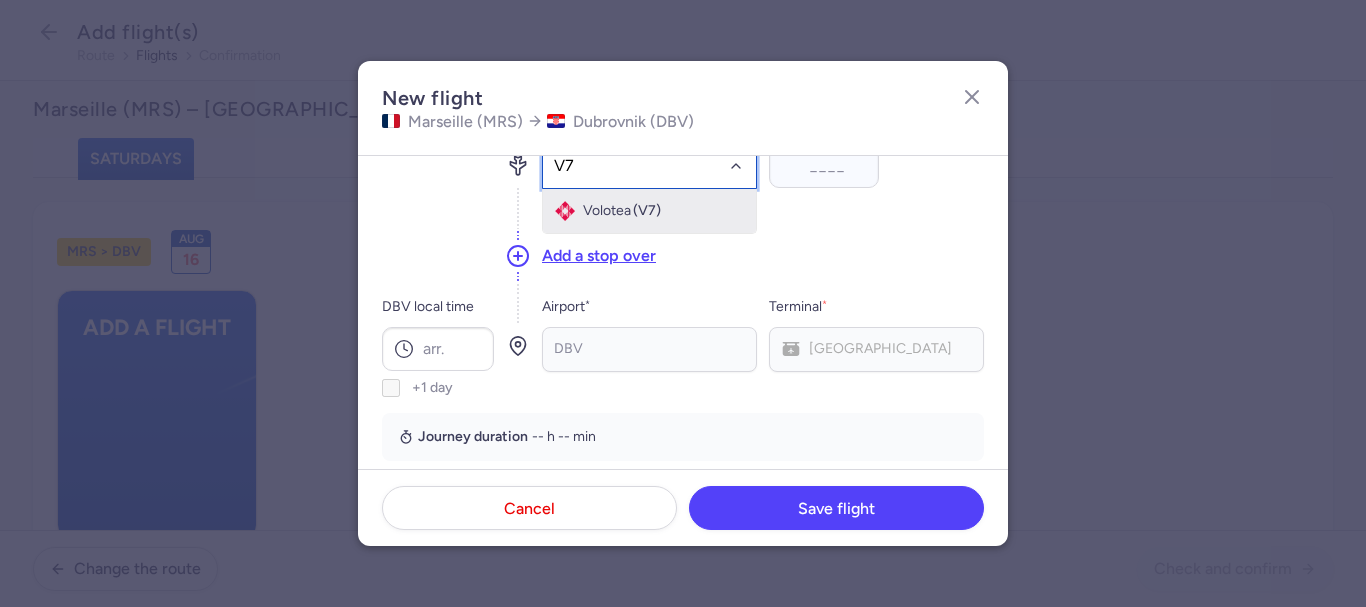 click on "Volotea" at bounding box center [607, 211] 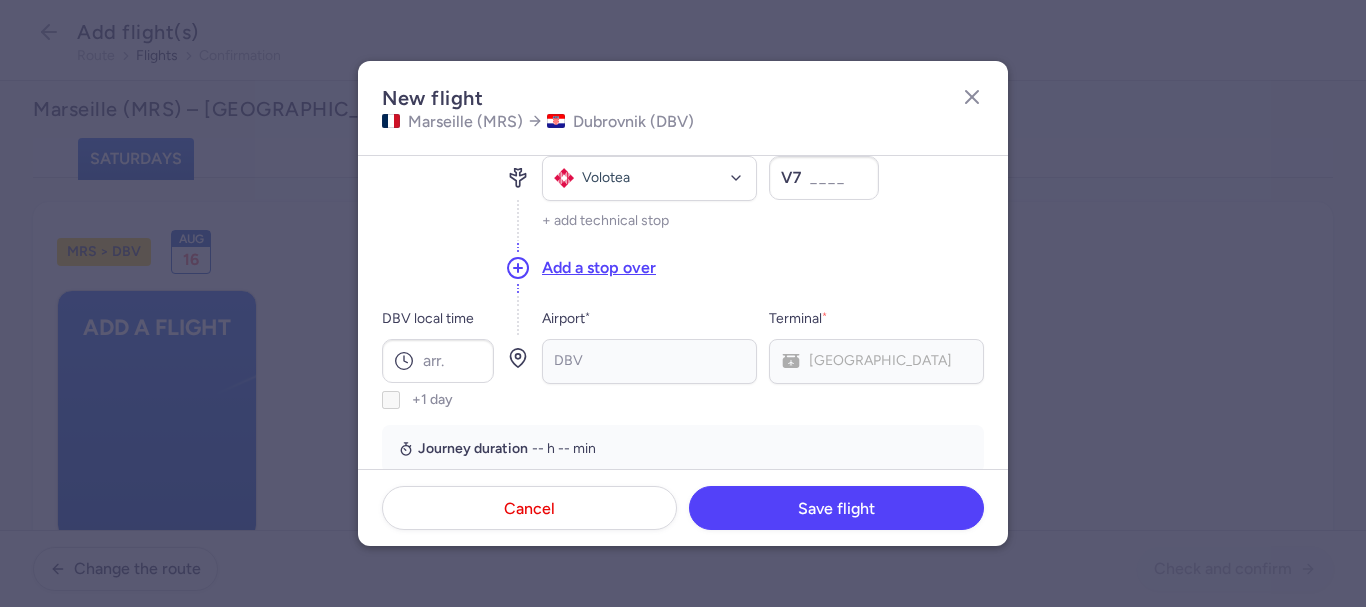 scroll, scrollTop: 84, scrollLeft: 0, axis: vertical 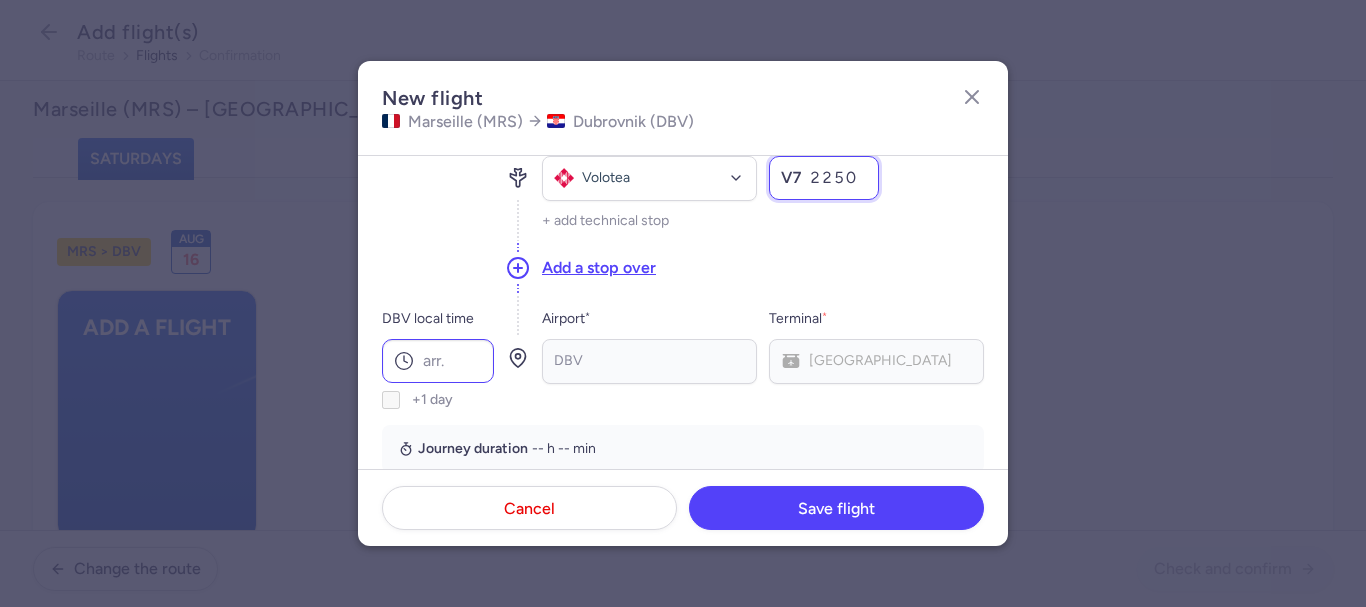 type on "2250" 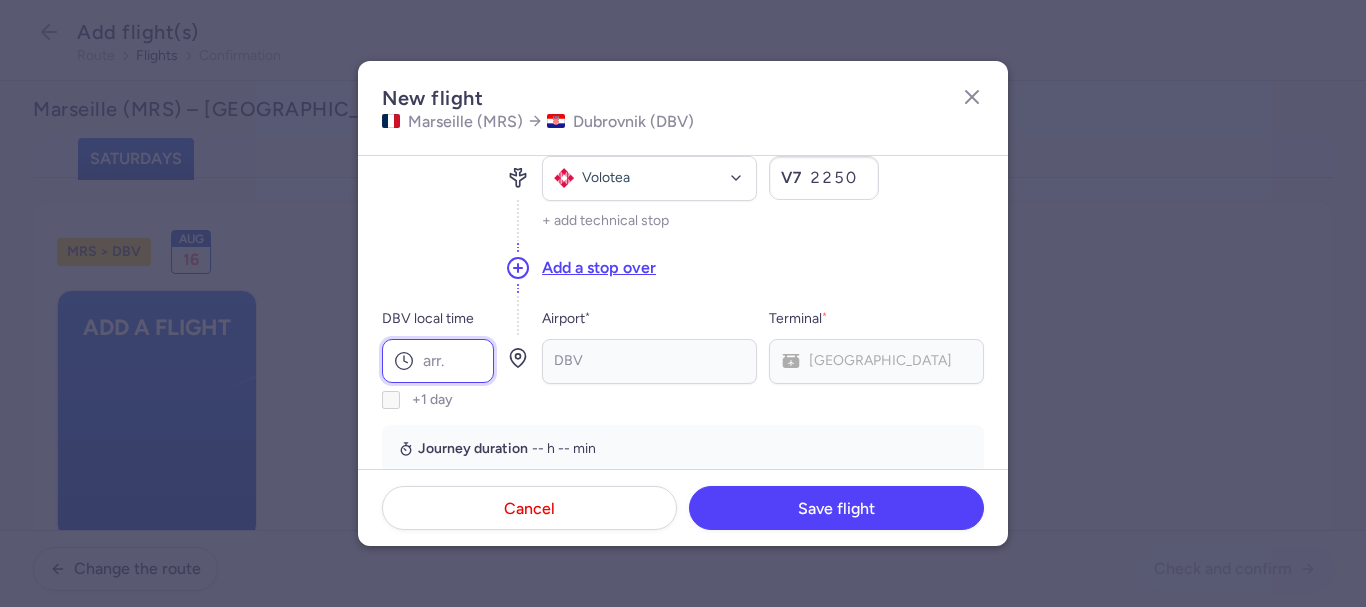 click on "DBV local time" at bounding box center (438, 361) 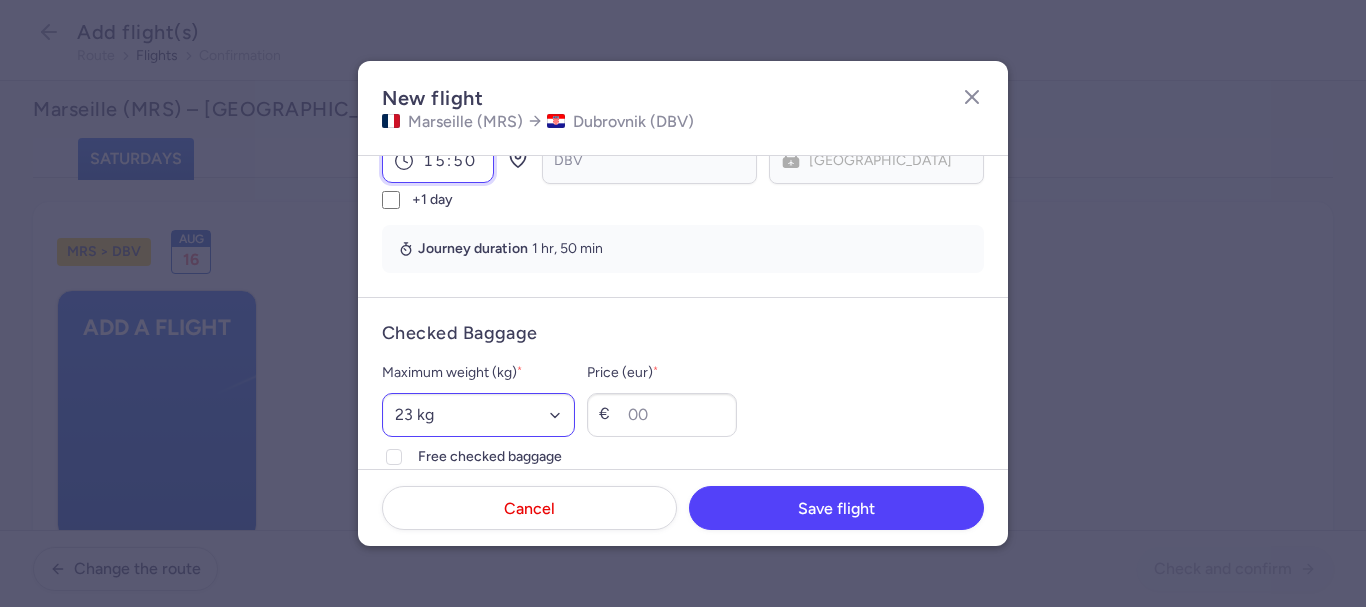 scroll, scrollTop: 484, scrollLeft: 0, axis: vertical 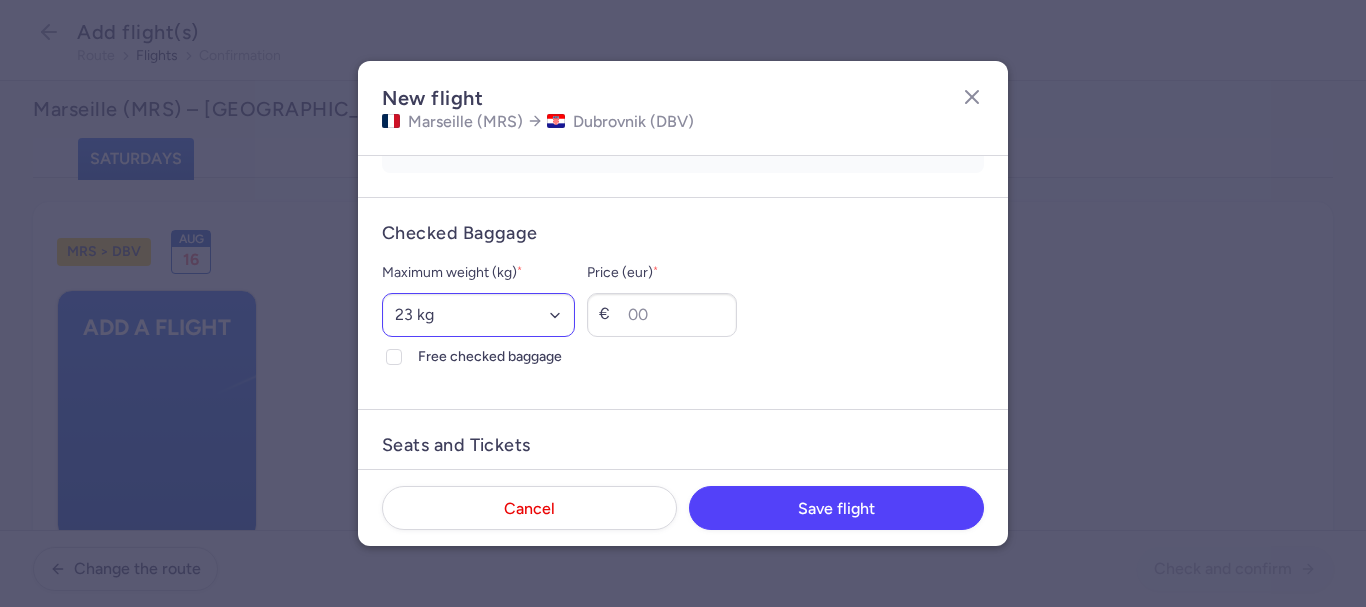 type on "15:50" 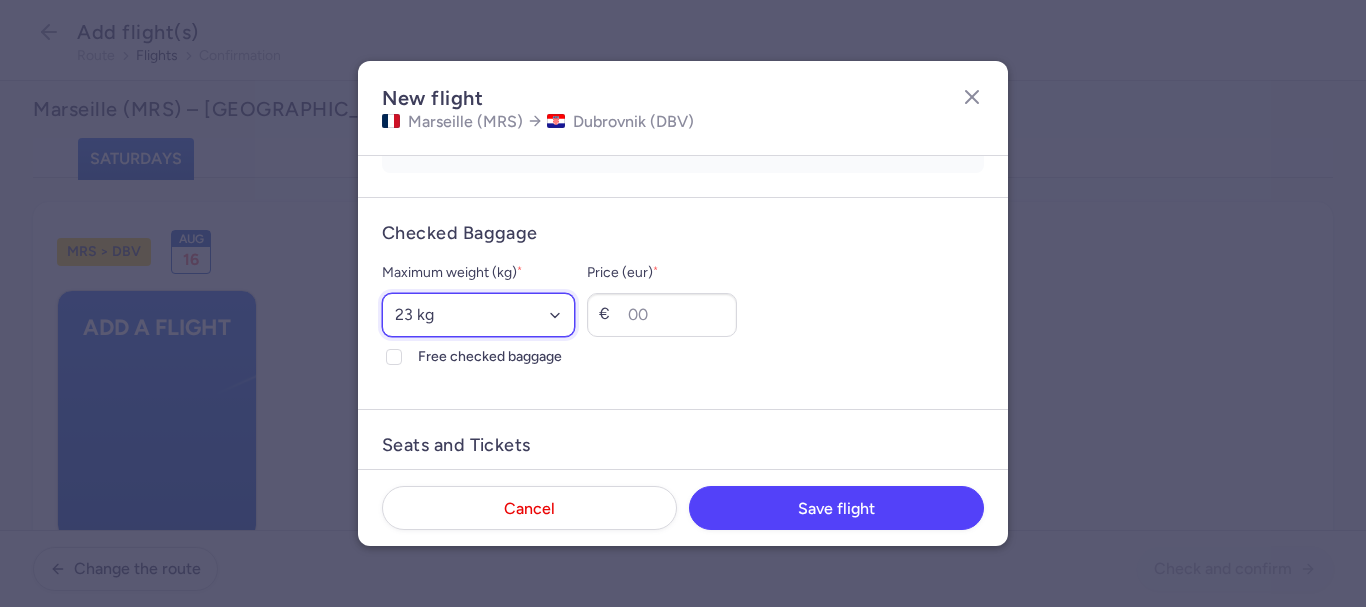 click on "Select an option 15 kg 16 kg 17 kg 18 kg 19 kg 20 kg 21 kg 22 kg 23 kg 24 kg 25 kg 26 kg 27 kg 28 kg 29 kg 30 kg 31 kg 32 kg 33 kg 34 kg 35 kg" at bounding box center (478, 315) 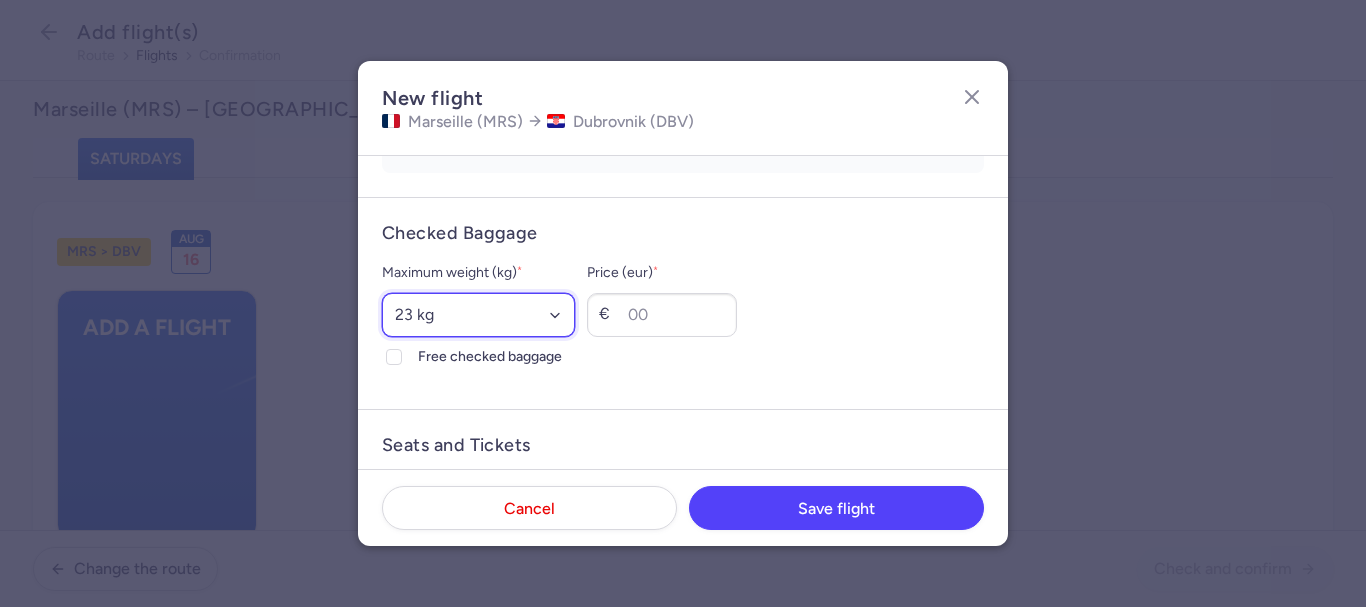 select on "20" 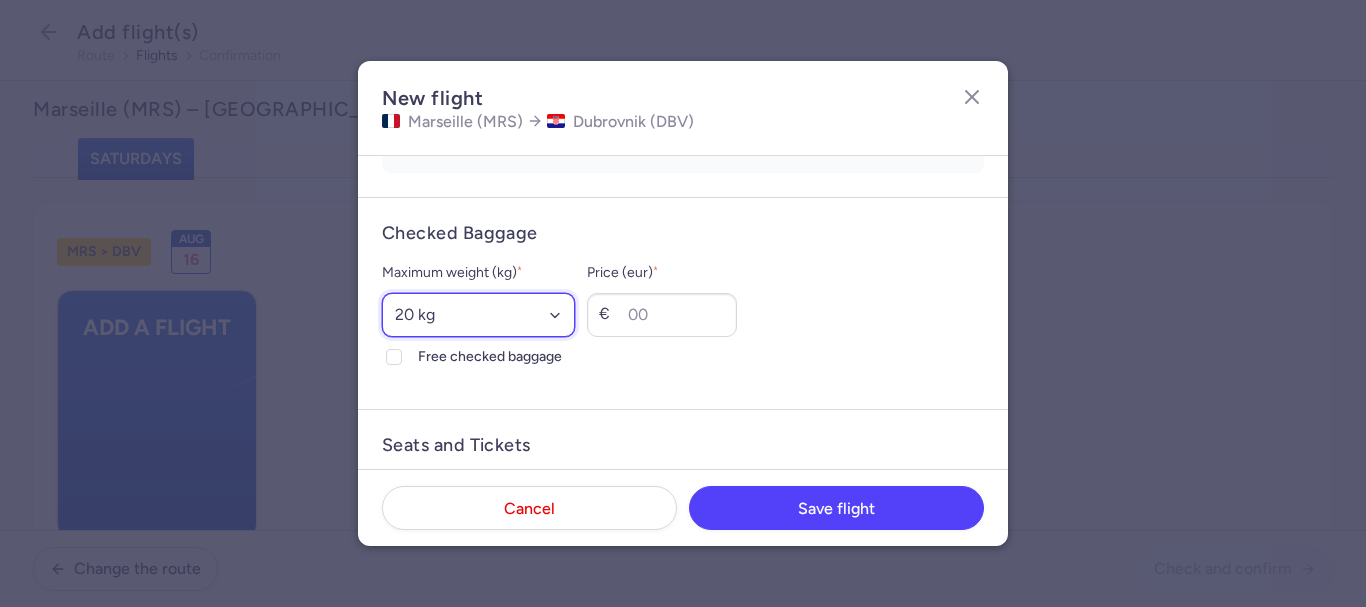 click on "Select an option 15 kg 16 kg 17 kg 18 kg 19 kg 20 kg 21 kg 22 kg 23 kg 24 kg 25 kg 26 kg 27 kg 28 kg 29 kg 30 kg 31 kg 32 kg 33 kg 34 kg 35 kg" at bounding box center (478, 315) 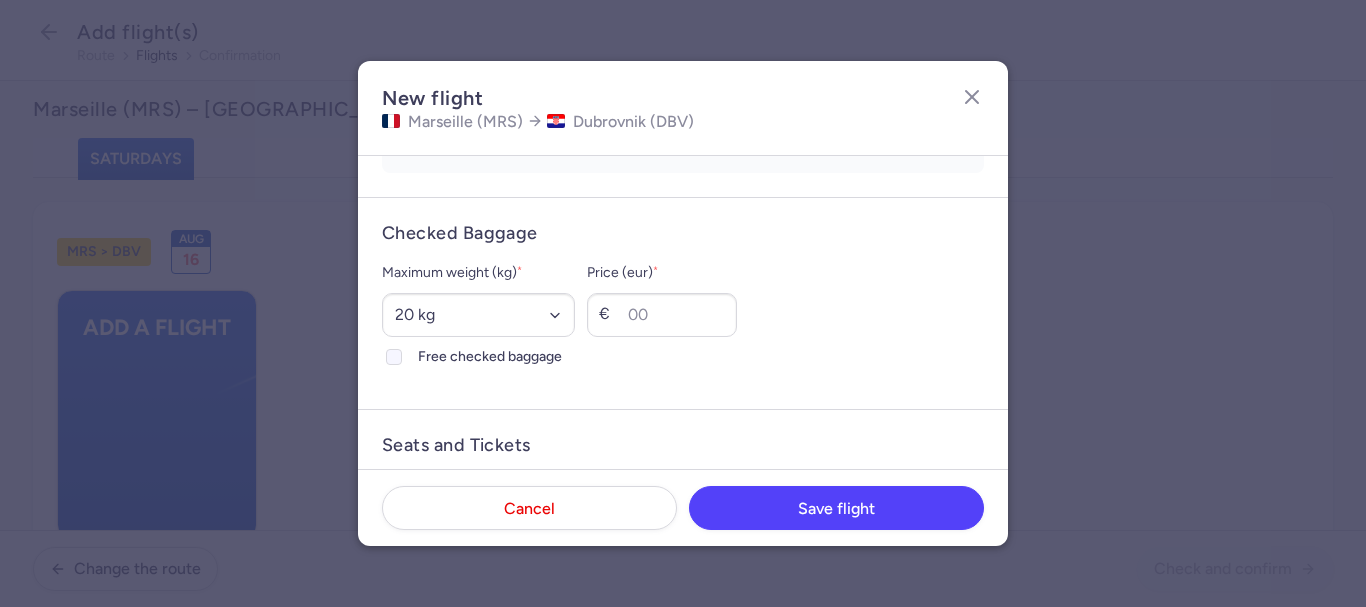 click 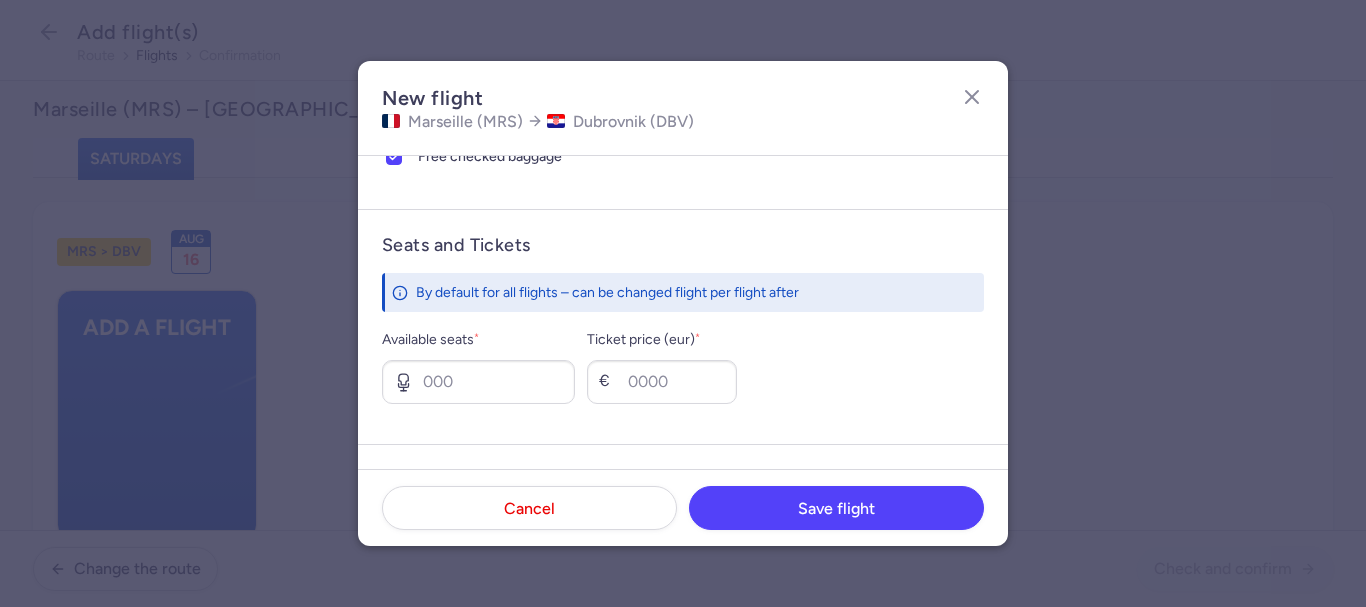 scroll, scrollTop: 784, scrollLeft: 0, axis: vertical 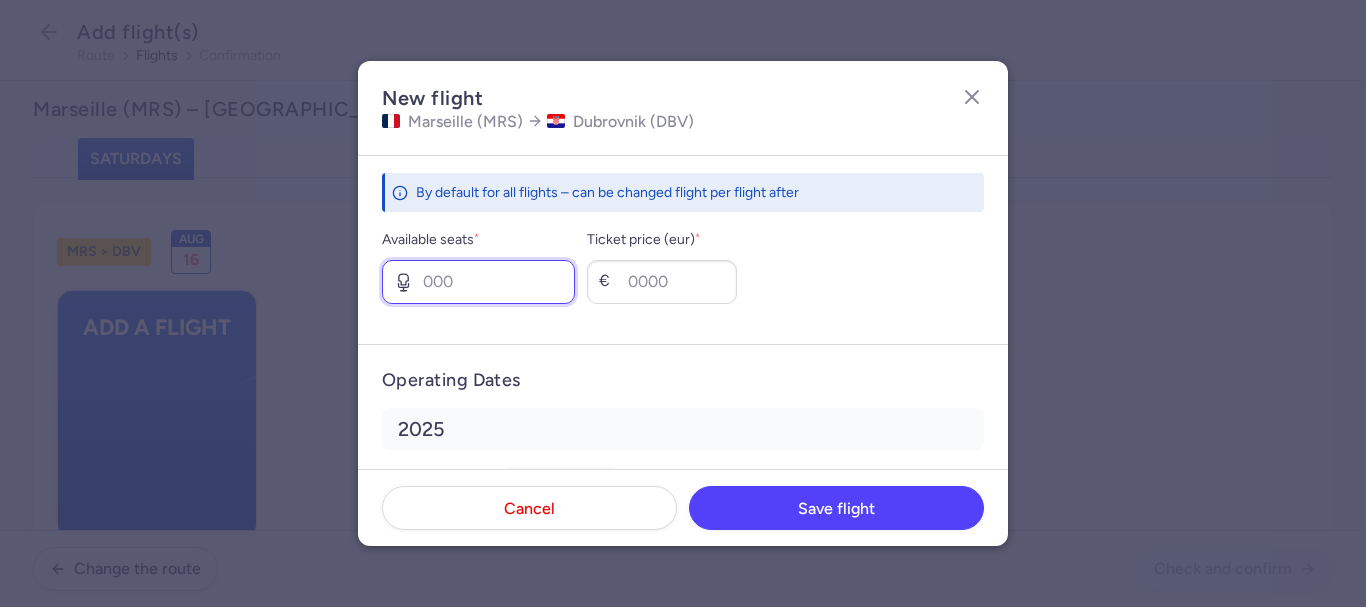 click on "Available seats  *" at bounding box center (478, 282) 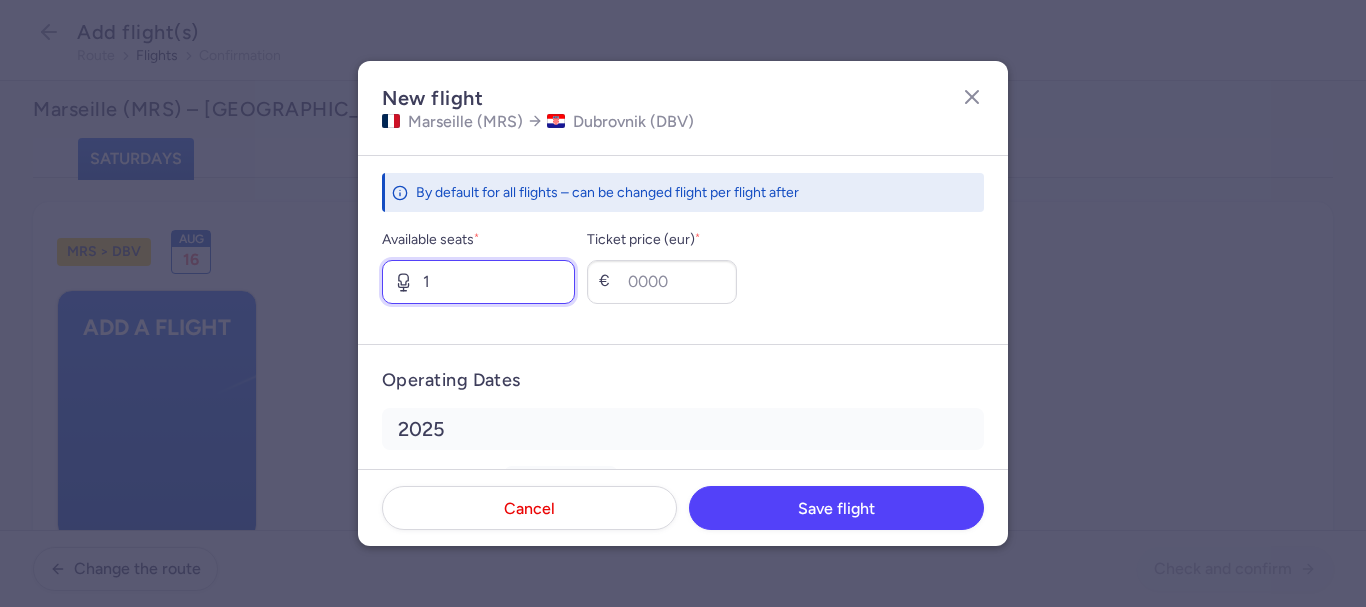 type on "1" 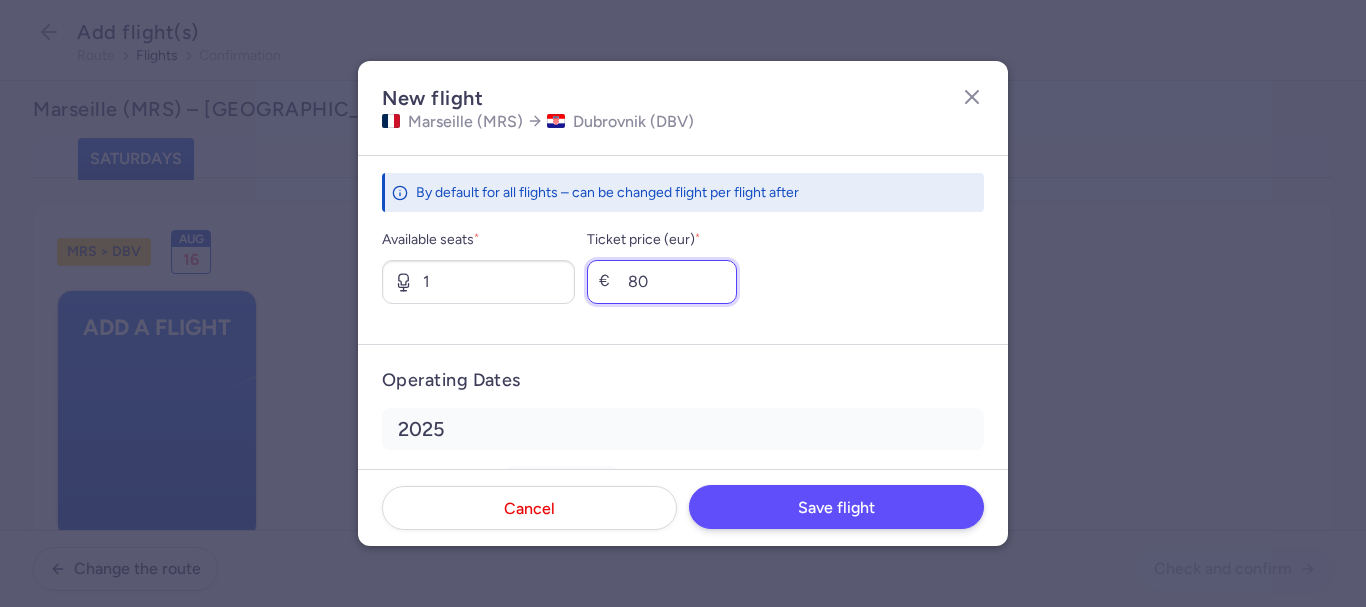type on "80" 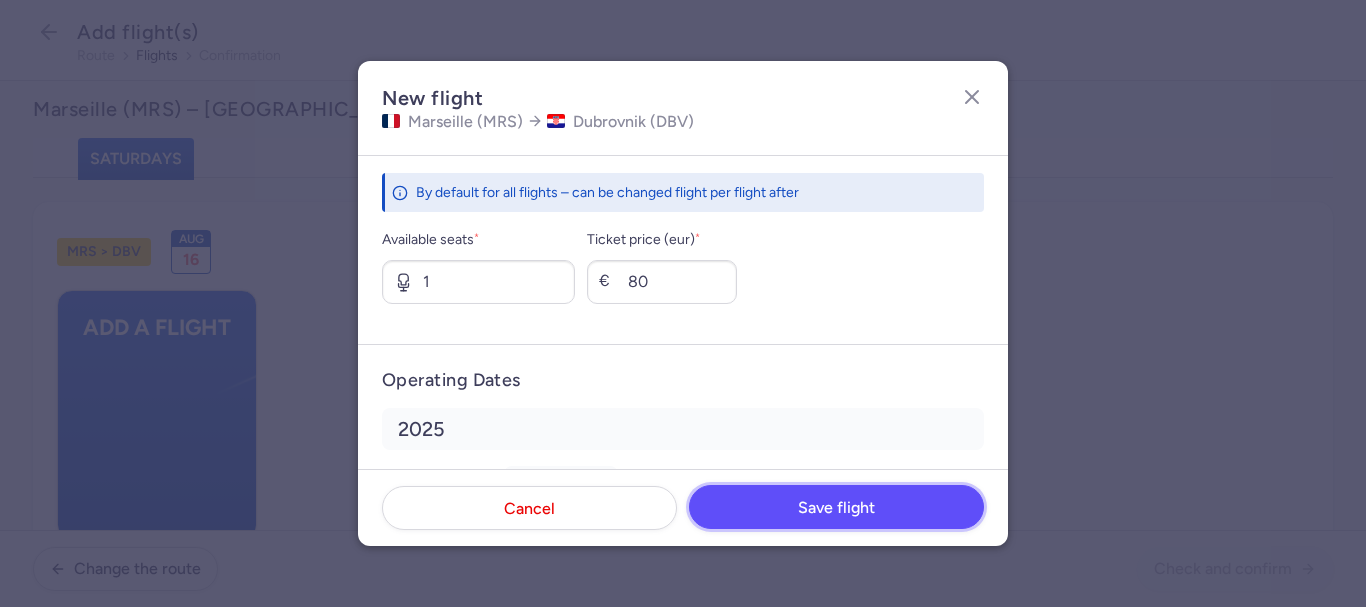 click on "Save flight" at bounding box center (836, 507) 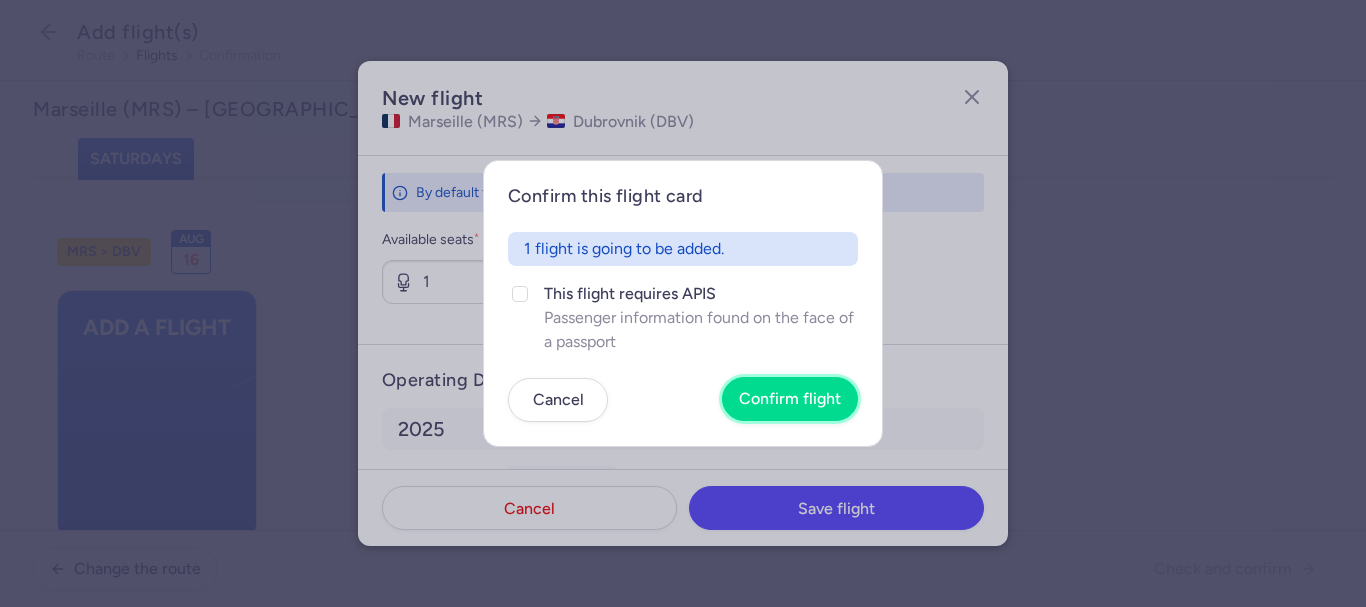 click on "Confirm flight" at bounding box center (790, 399) 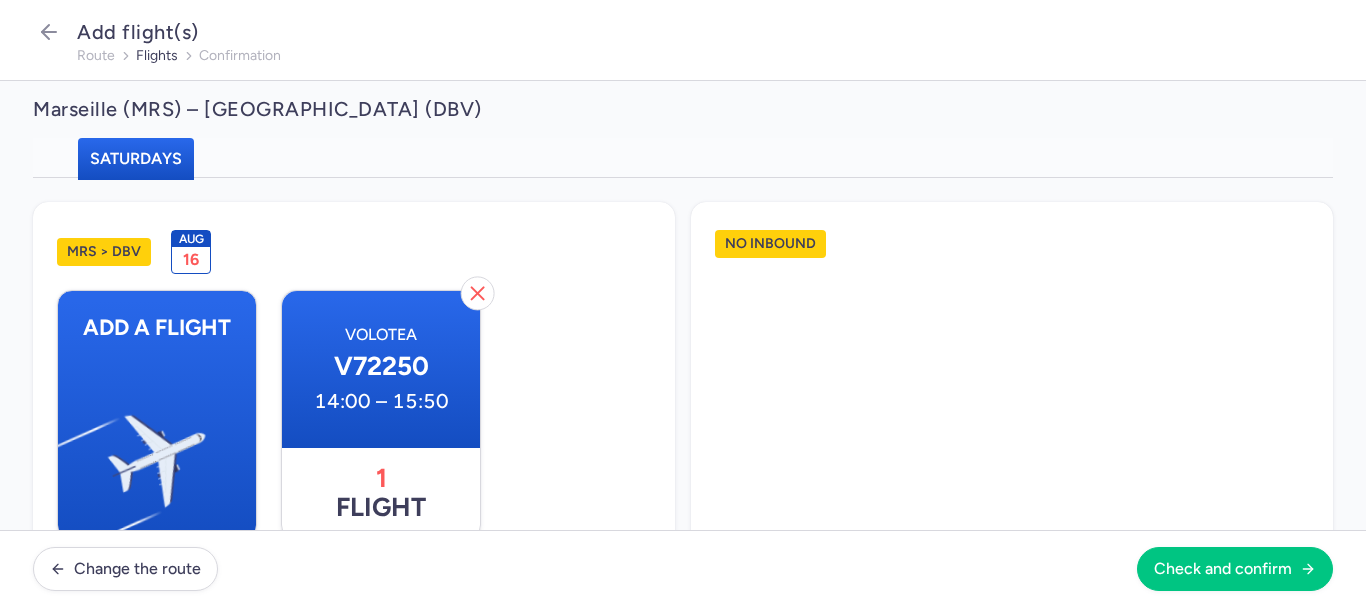 scroll, scrollTop: 58, scrollLeft: 0, axis: vertical 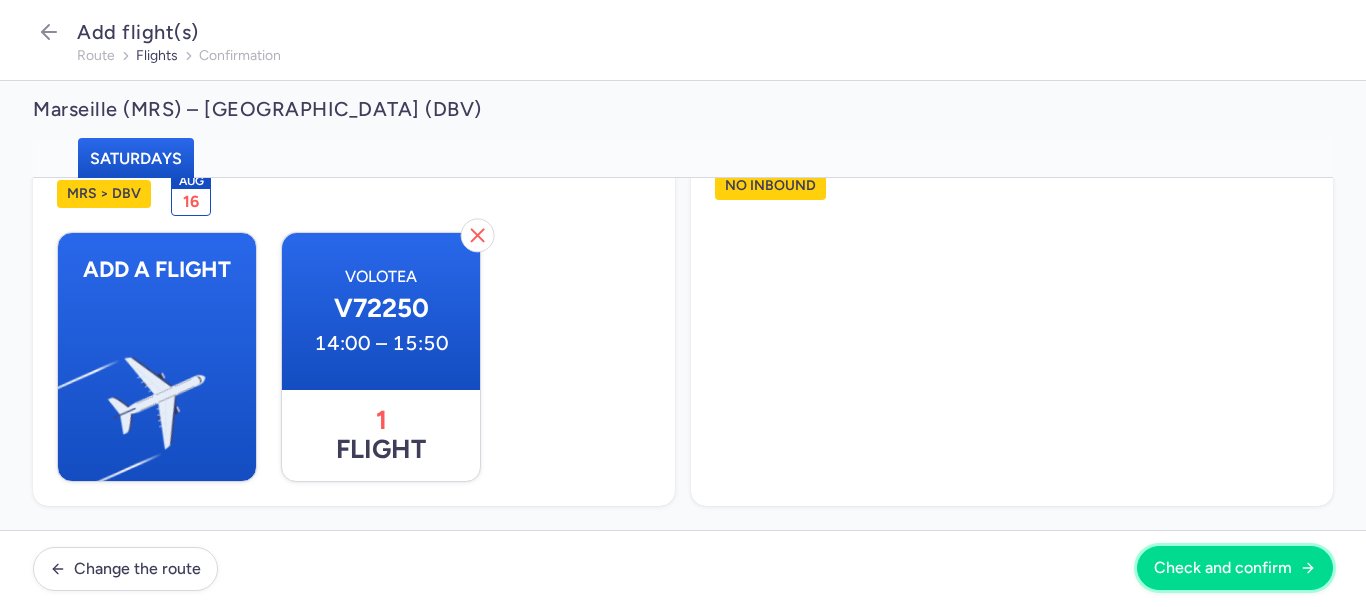 click on "Check and confirm" at bounding box center (1235, 568) 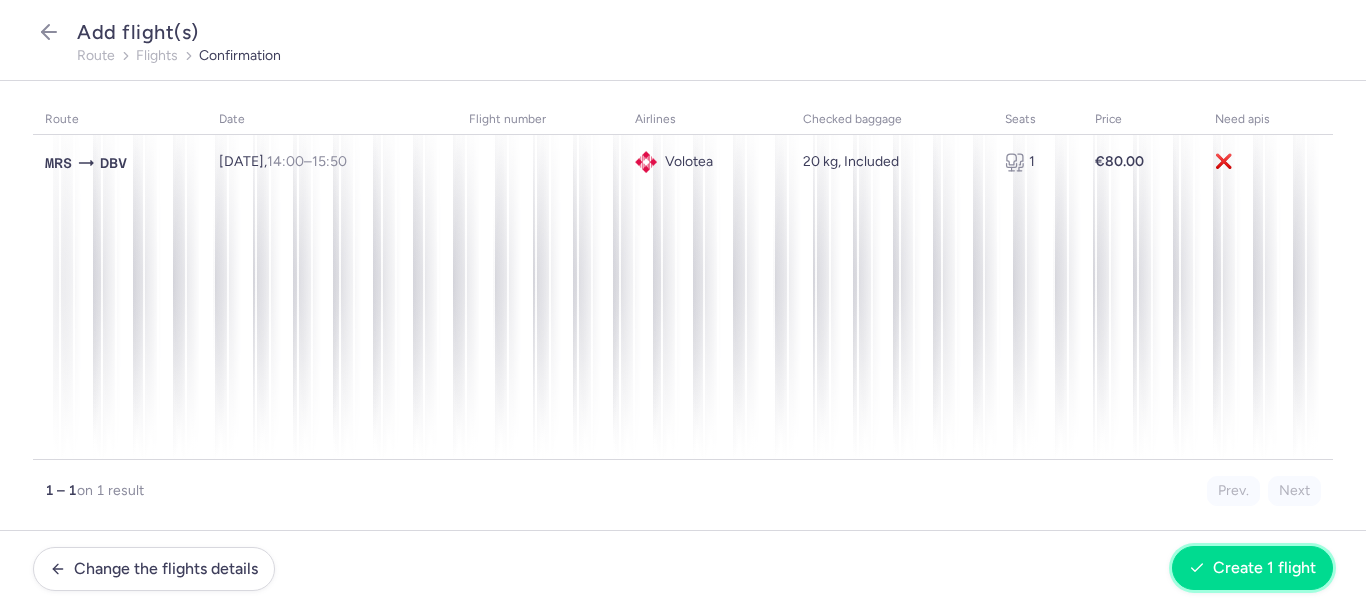 click on "Create 1 flight" at bounding box center [1264, 568] 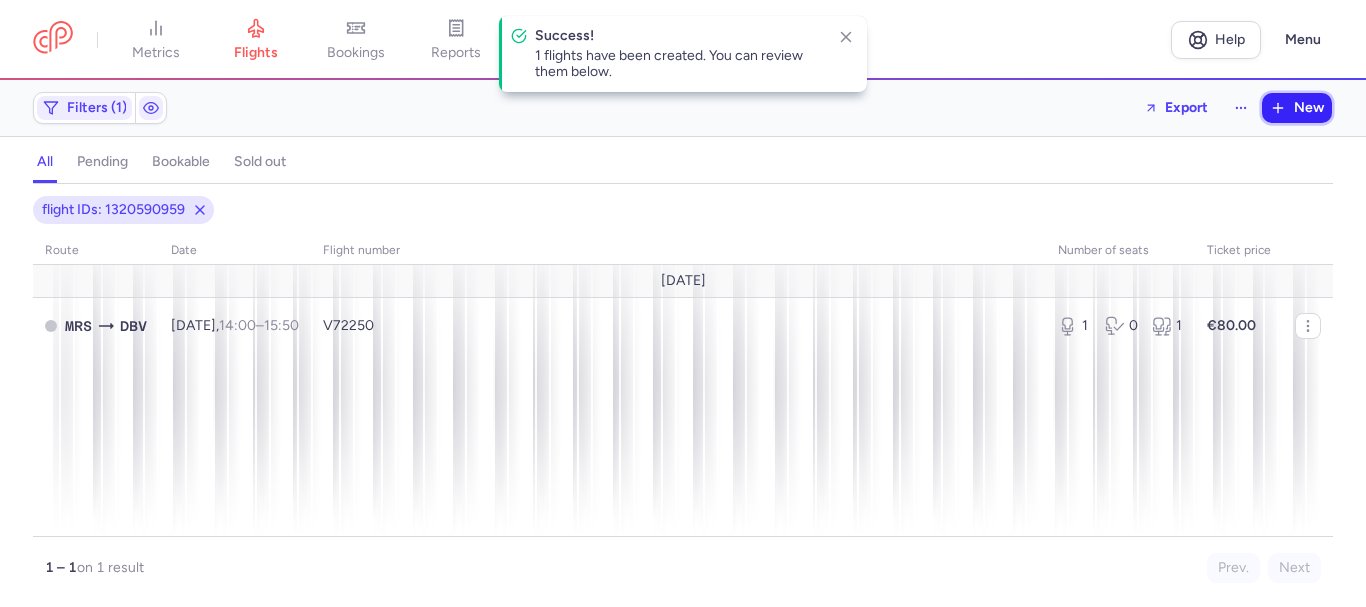 click 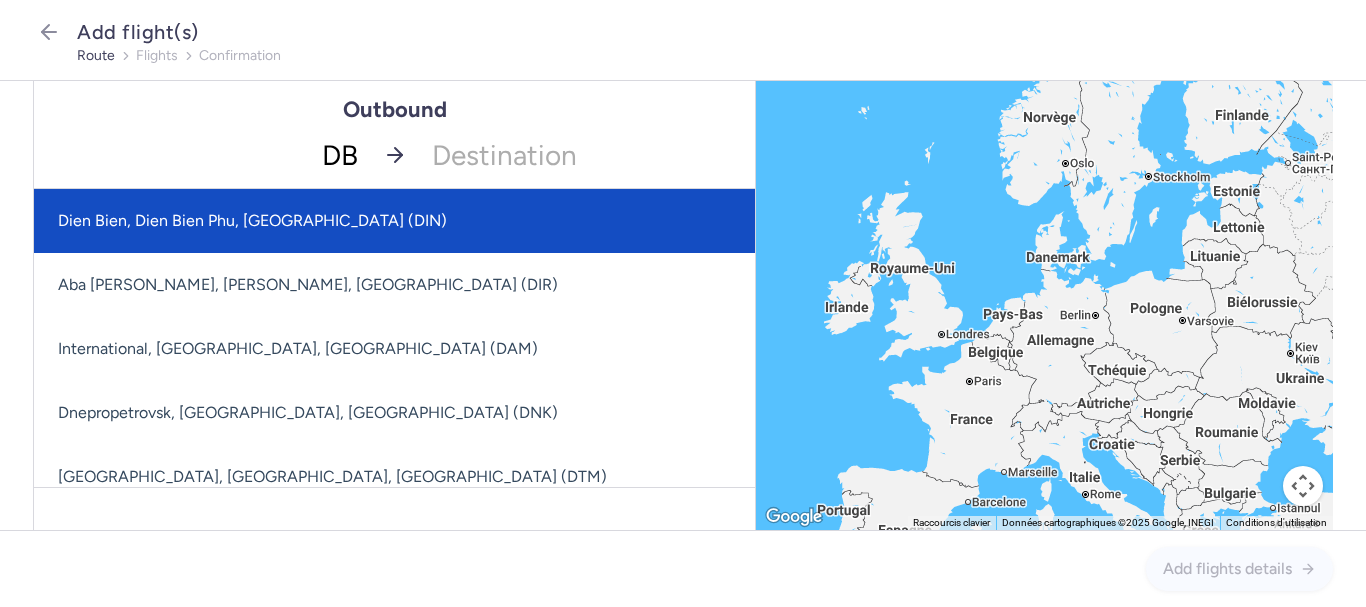 type on "DBV" 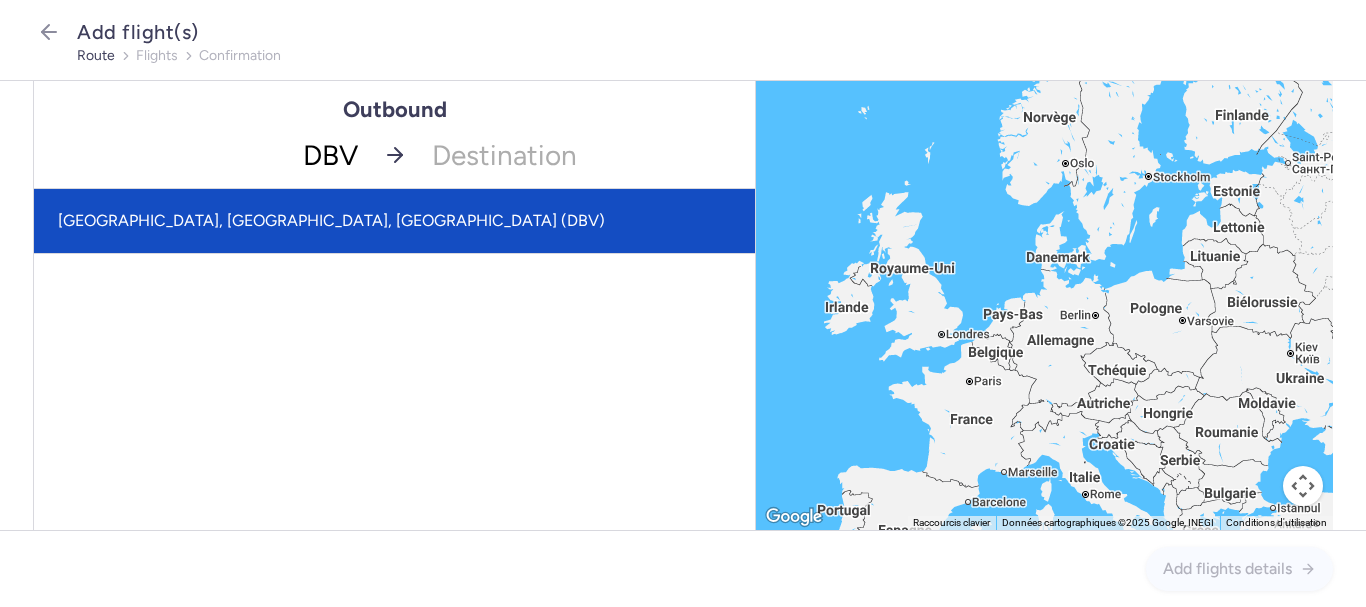 click on "[GEOGRAPHIC_DATA], [GEOGRAPHIC_DATA], [GEOGRAPHIC_DATA] (DBV)" at bounding box center (394, 221) 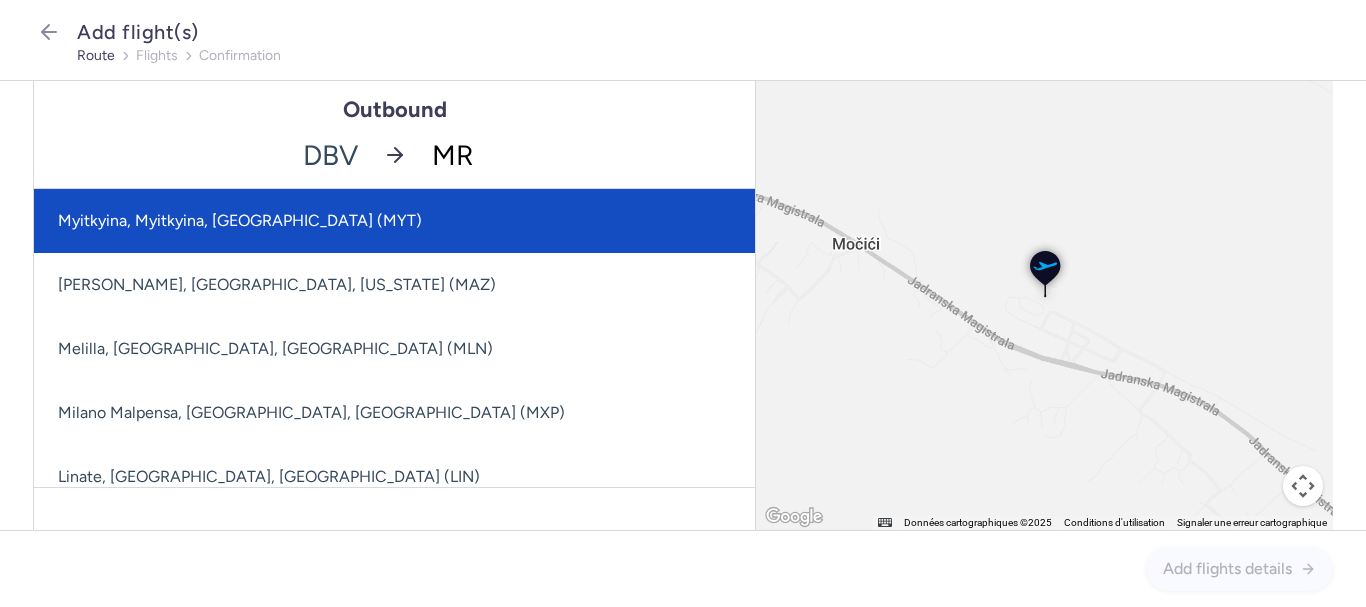 type on "MRS" 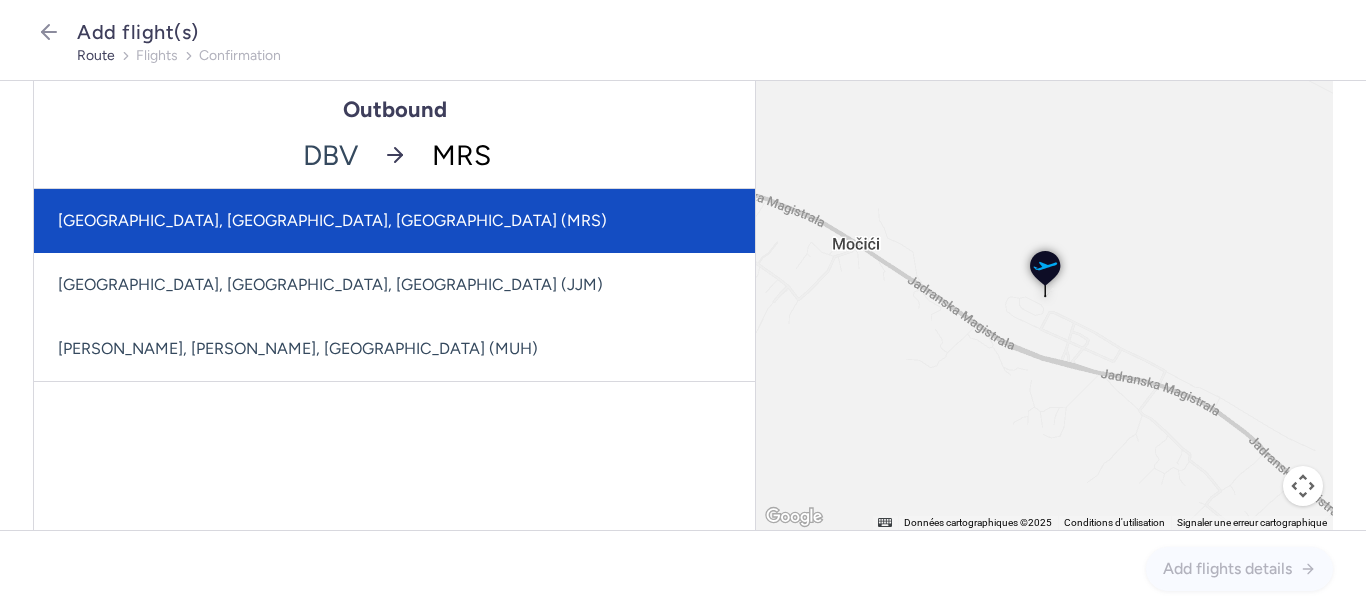 click on "[GEOGRAPHIC_DATA], [GEOGRAPHIC_DATA], [GEOGRAPHIC_DATA] (MRS)" 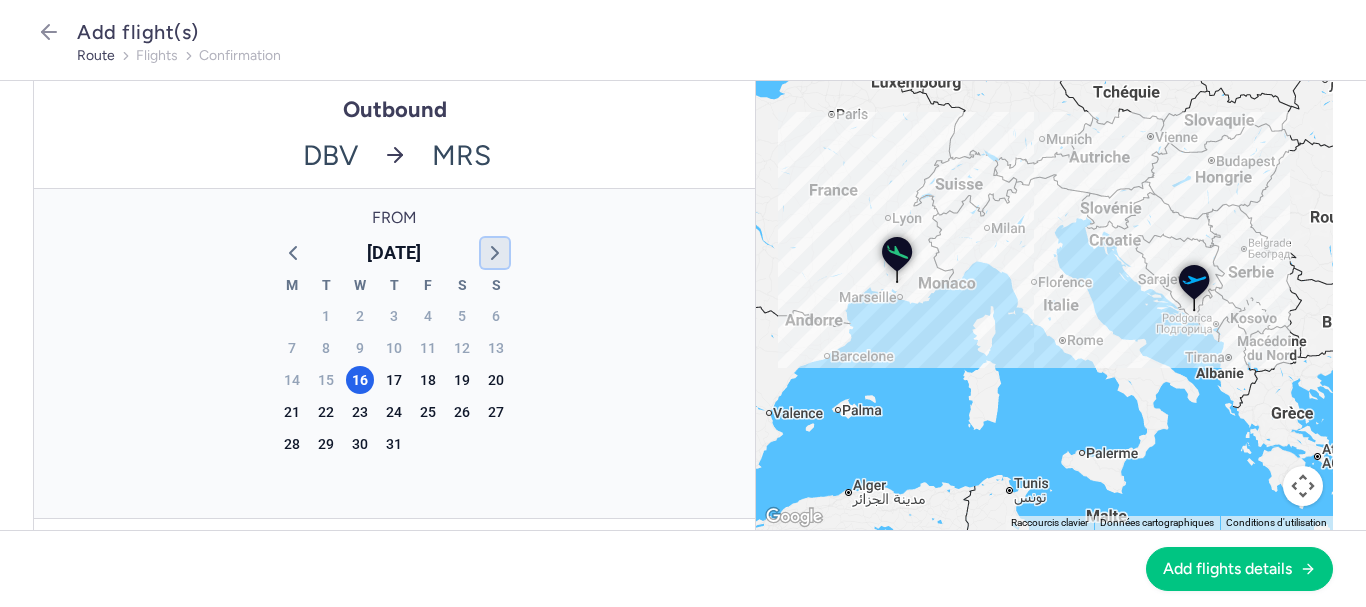 click 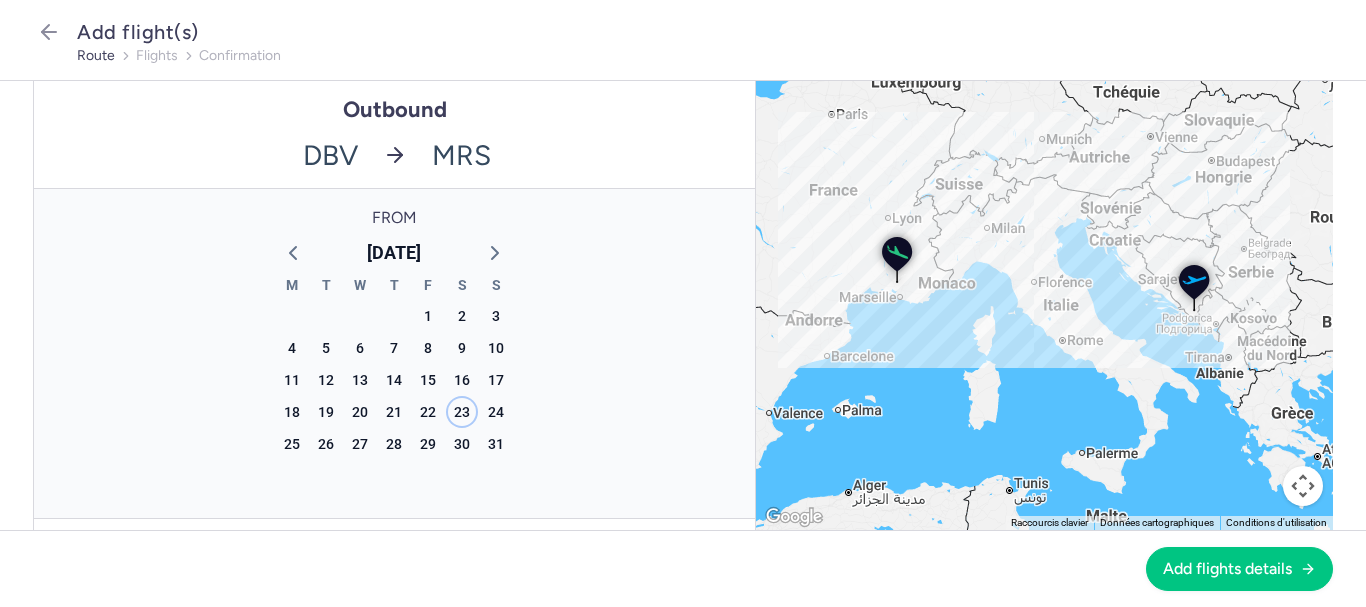 click on "23" 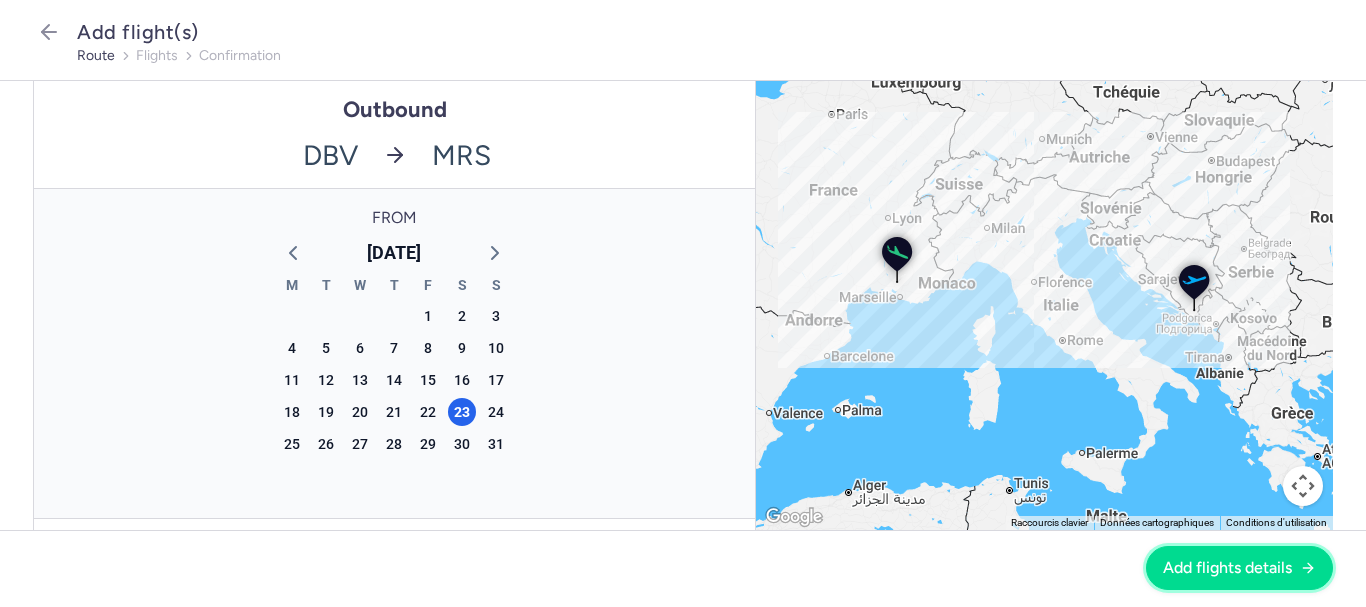 click on "Add flights details" at bounding box center (1227, 568) 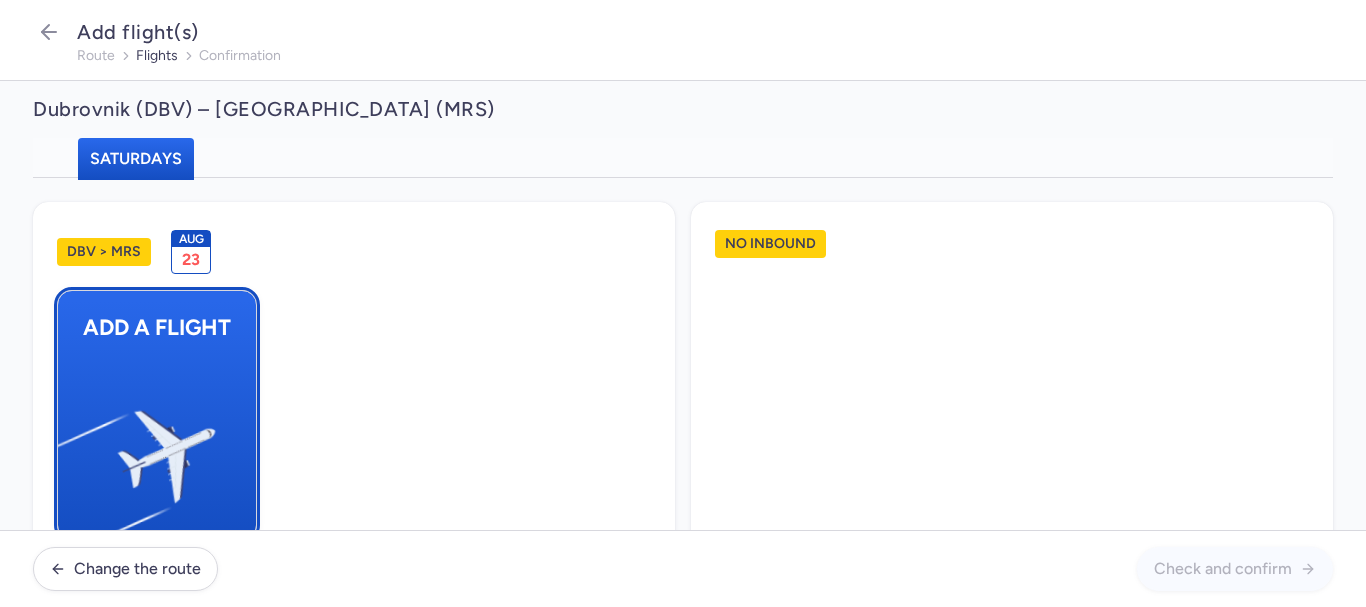 click at bounding box center (68, 448) 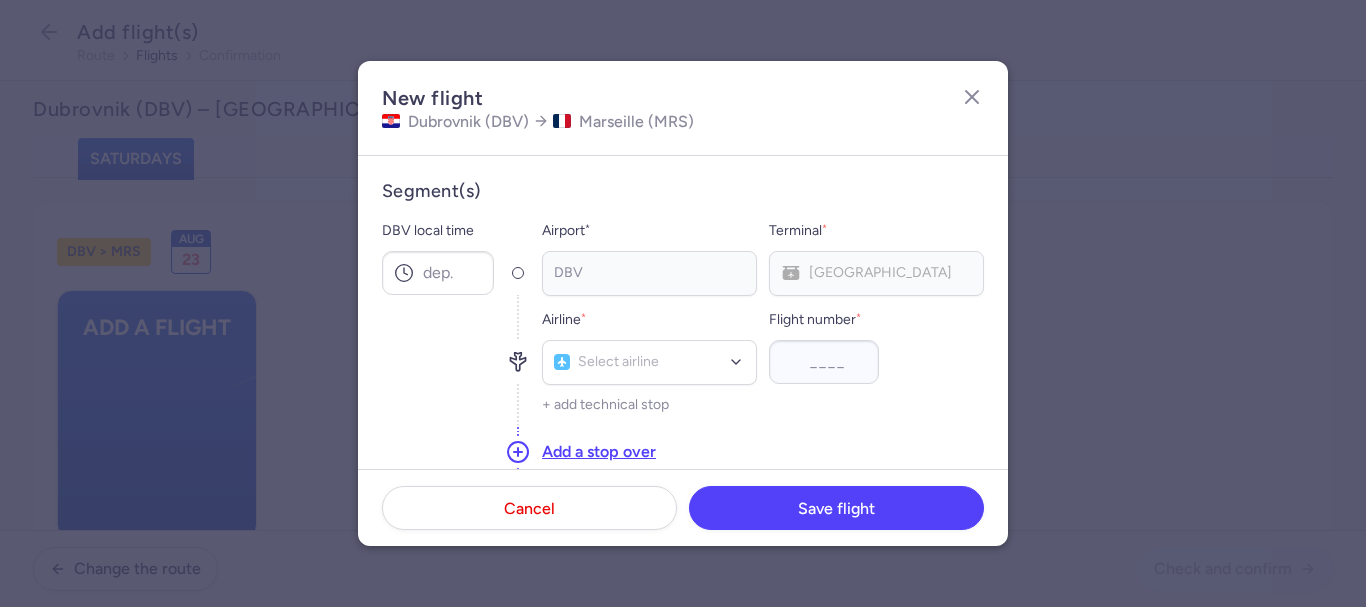 type 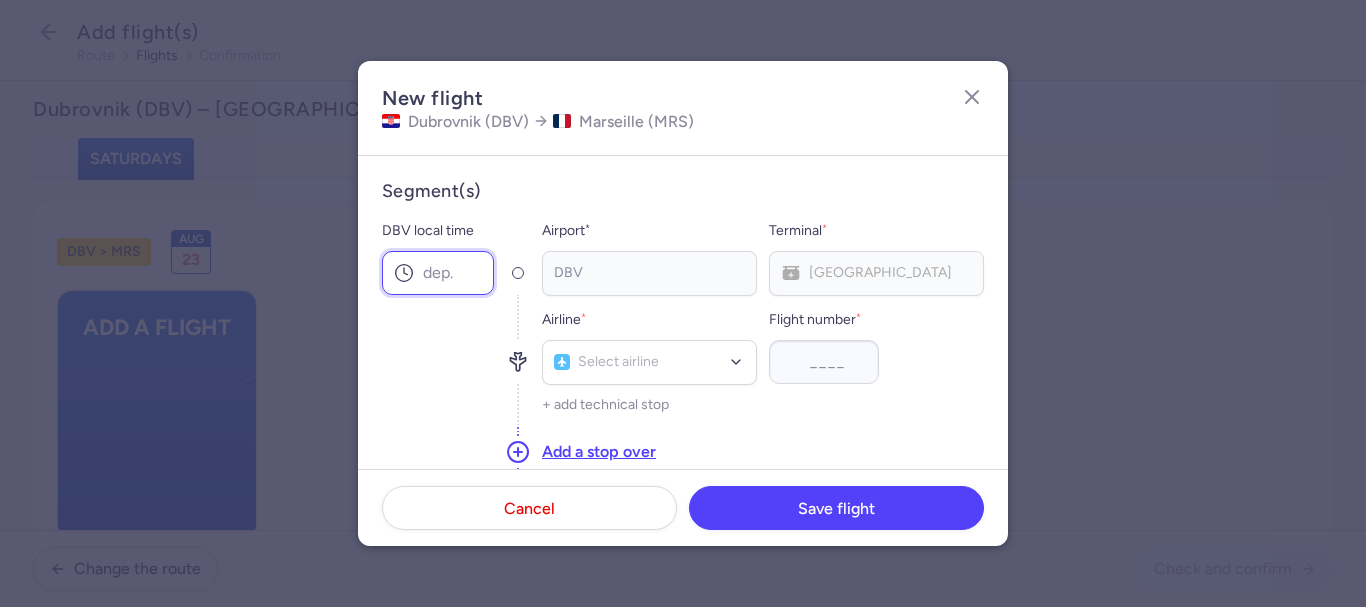 click on "DBV local time" at bounding box center [438, 273] 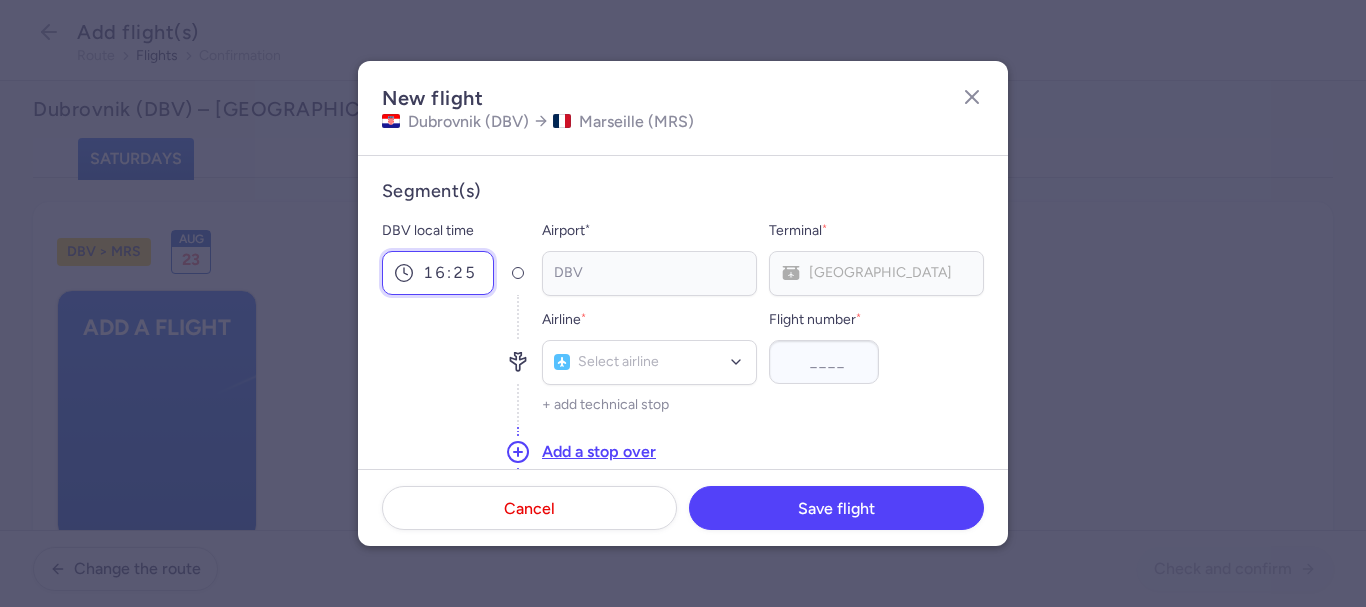 type on "16:25" 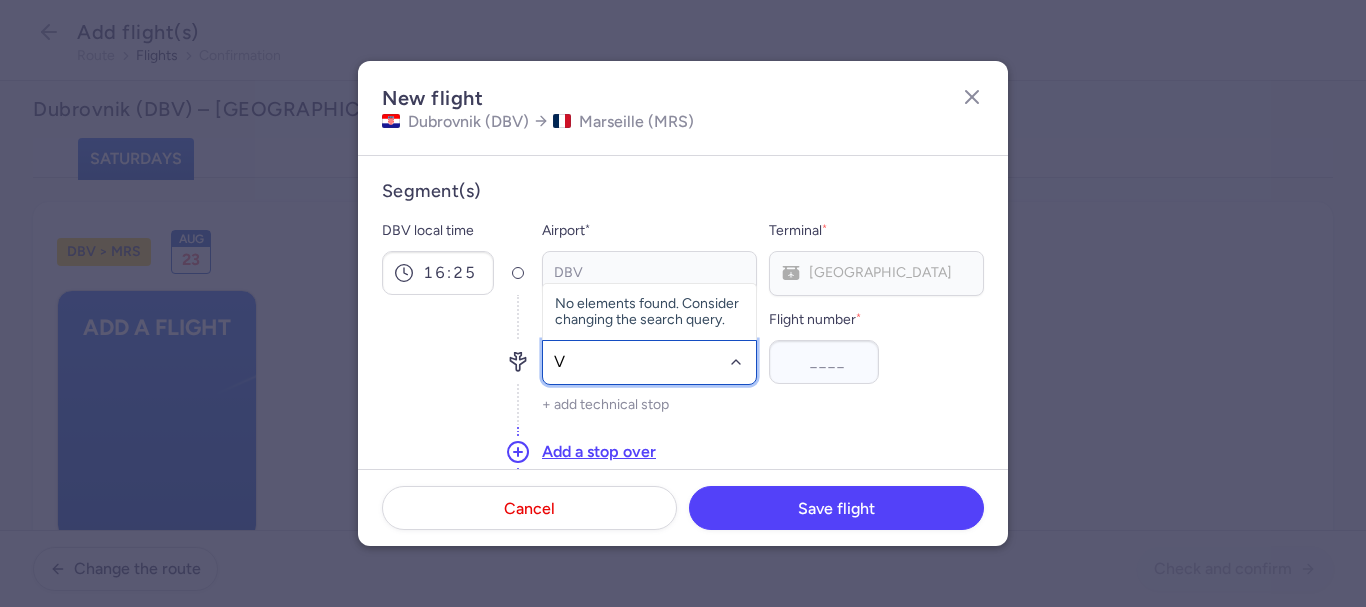 type on "V7" 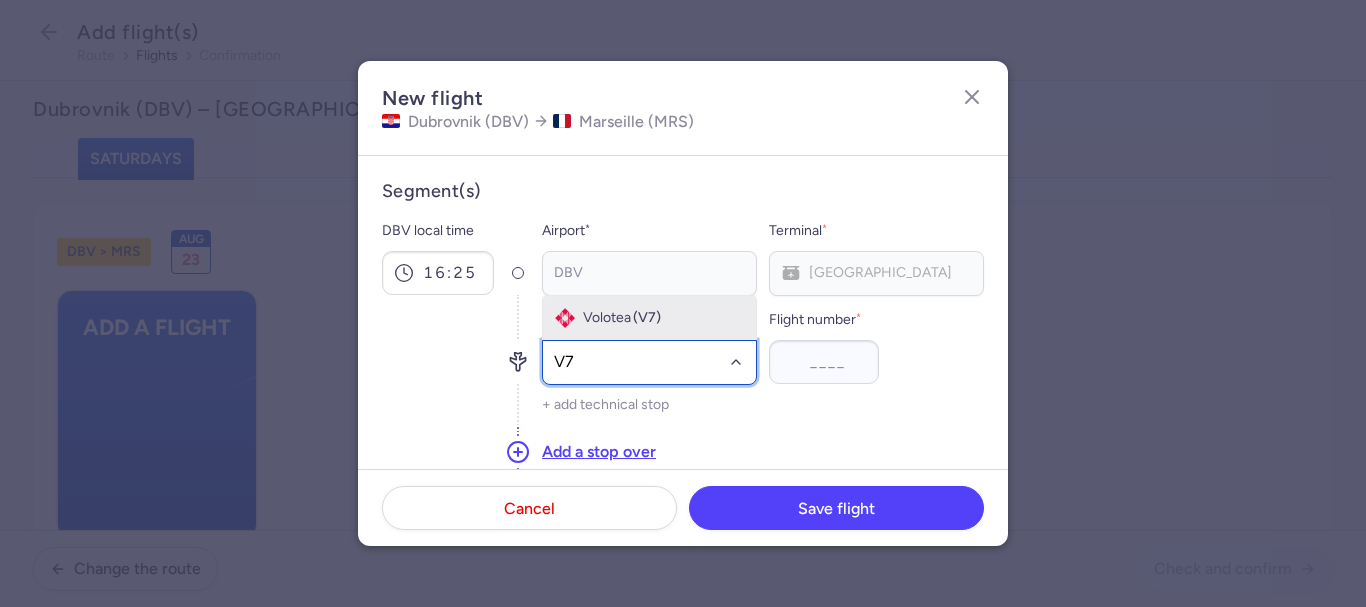 click on "(V7)" at bounding box center (647, 318) 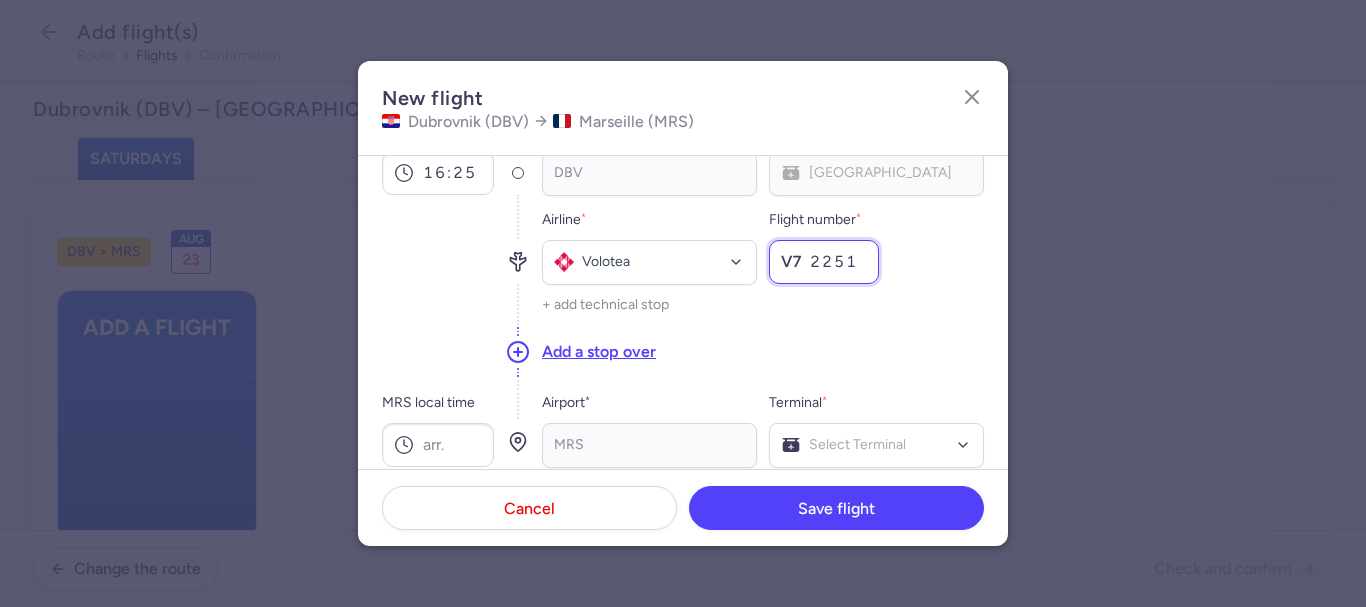scroll, scrollTop: 200, scrollLeft: 0, axis: vertical 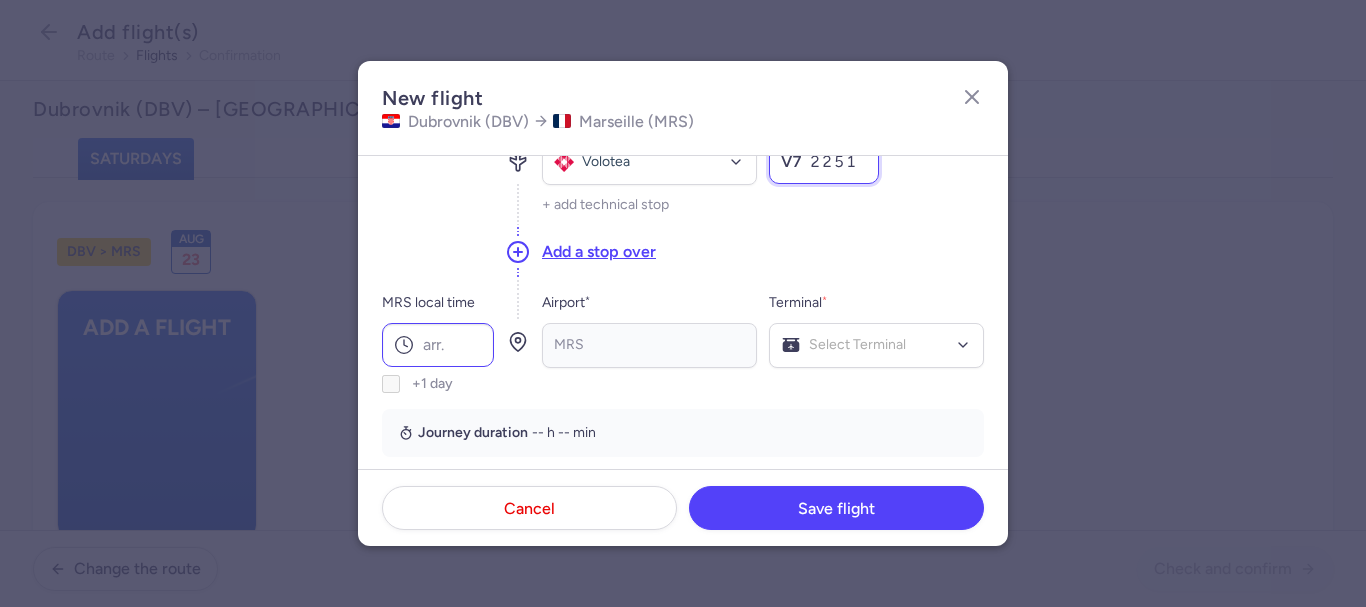 type on "2251" 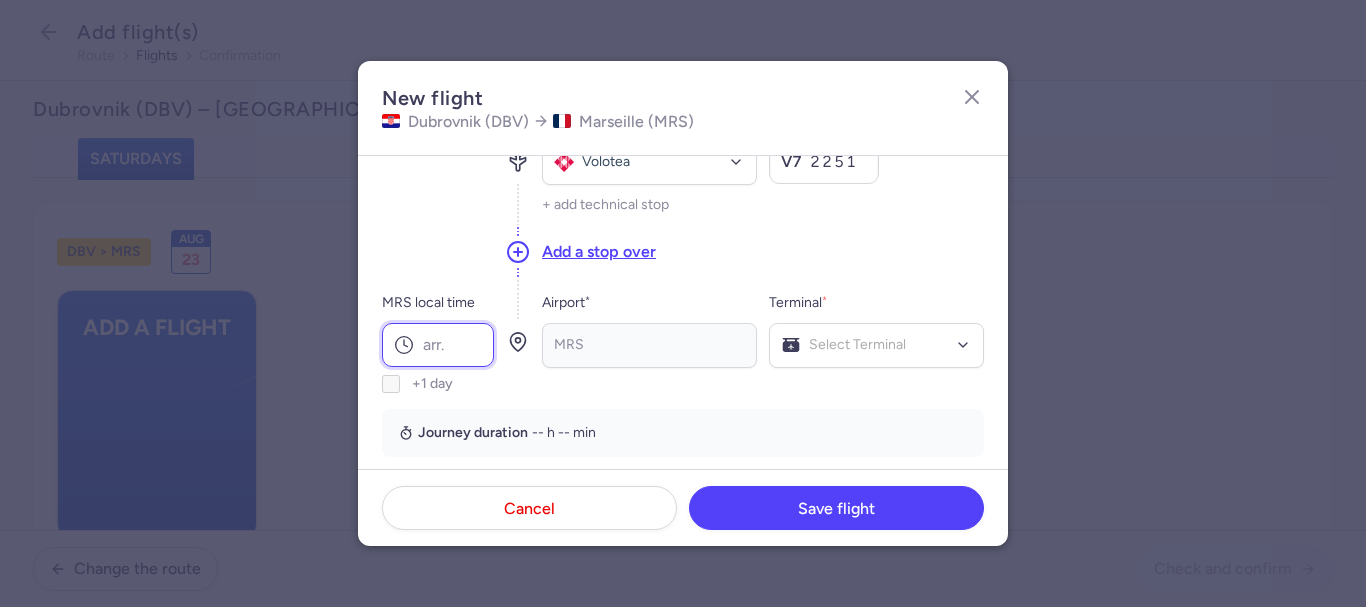 click on "MRS local time" at bounding box center (438, 345) 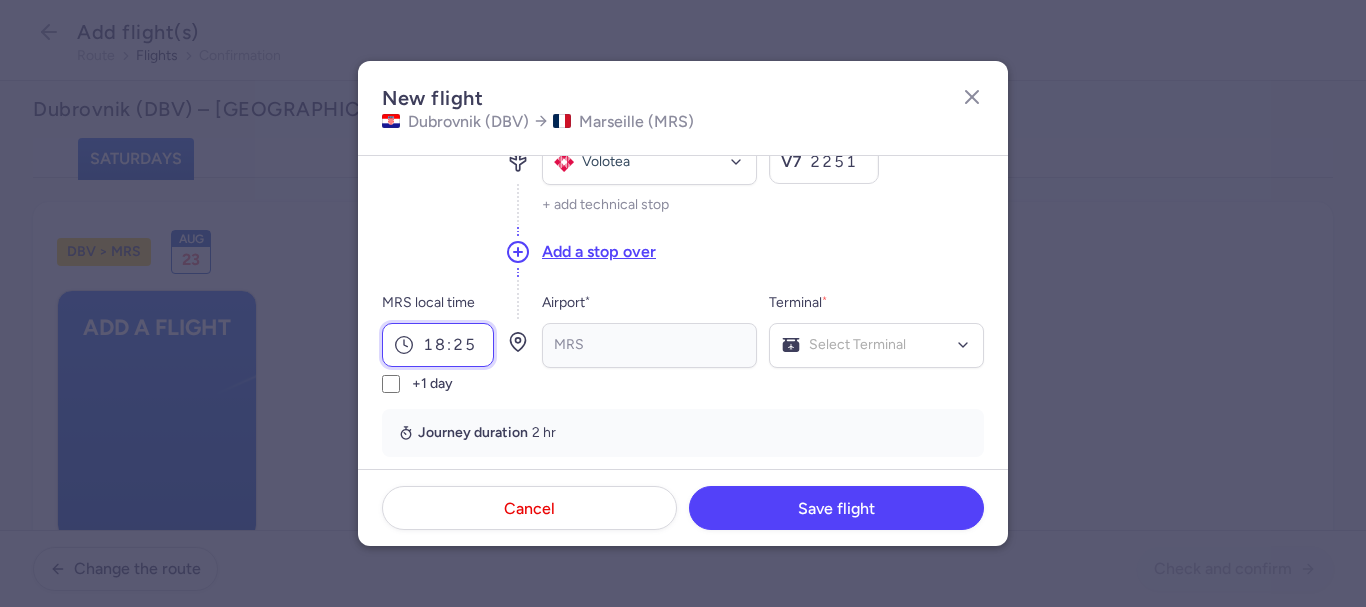 type on "18:25" 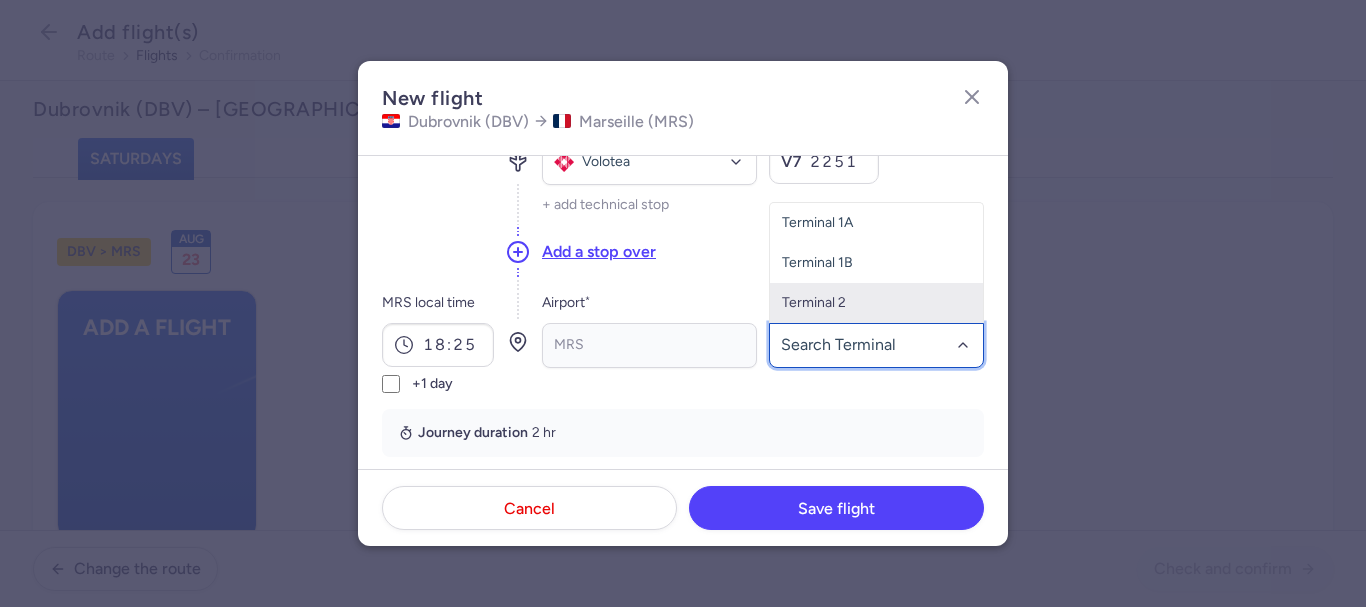 click on "Terminal 2" at bounding box center [876, 303] 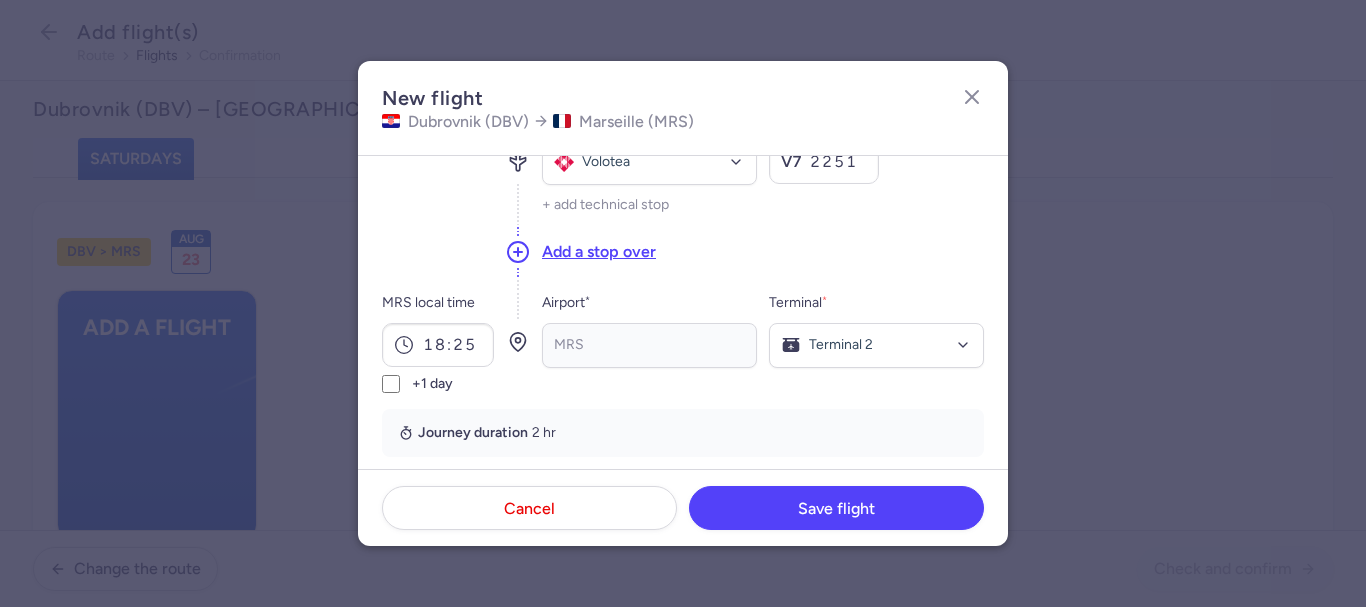 scroll, scrollTop: 400, scrollLeft: 0, axis: vertical 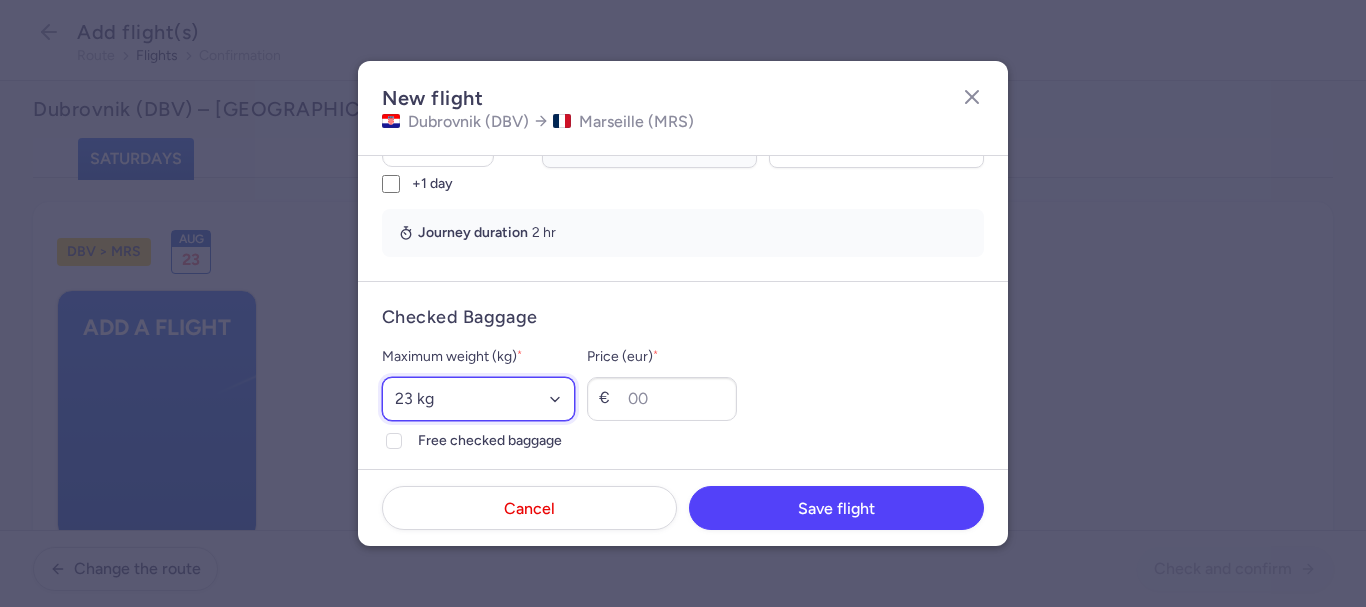 click on "Select an option 15 kg 16 kg 17 kg 18 kg 19 kg 20 kg 21 kg 22 kg 23 kg 24 kg 25 kg 26 kg 27 kg 28 kg 29 kg 30 kg 31 kg 32 kg 33 kg 34 kg 35 kg" at bounding box center [478, 399] 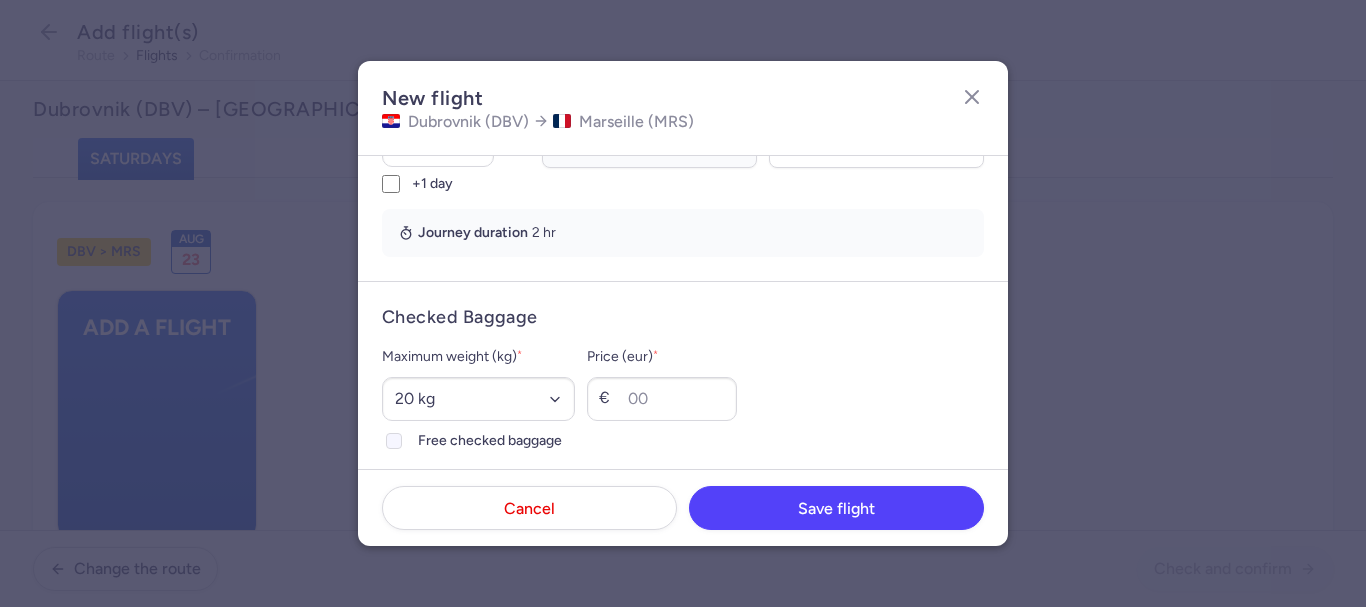 click 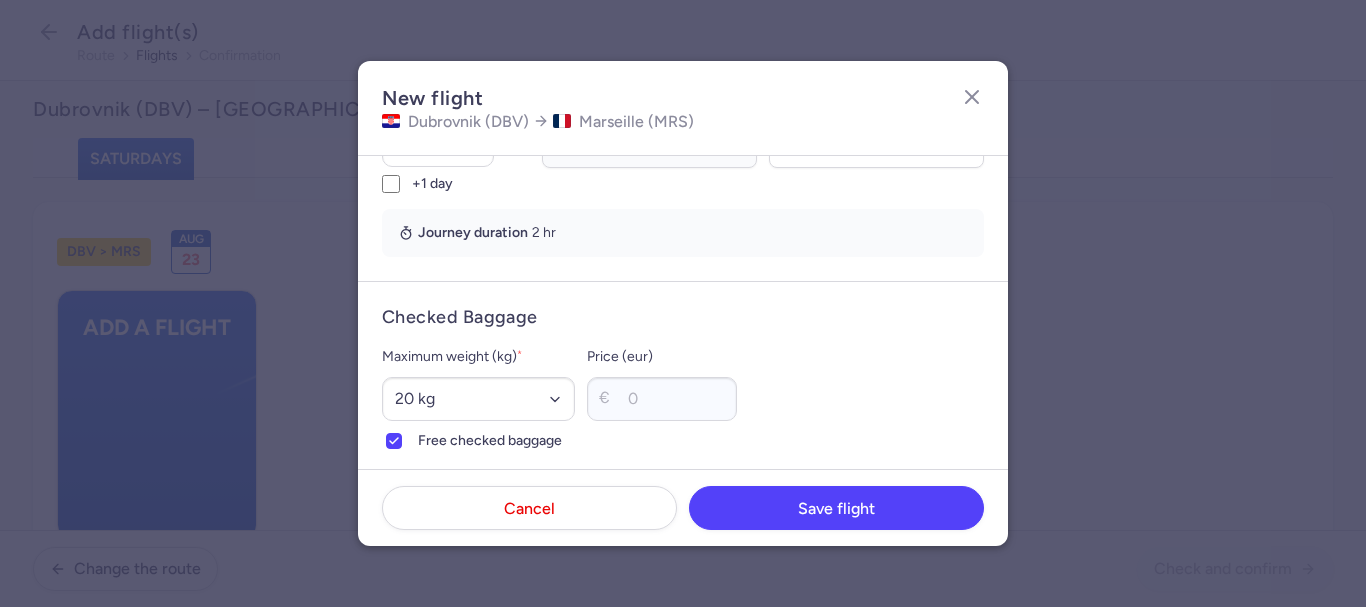 scroll, scrollTop: 700, scrollLeft: 0, axis: vertical 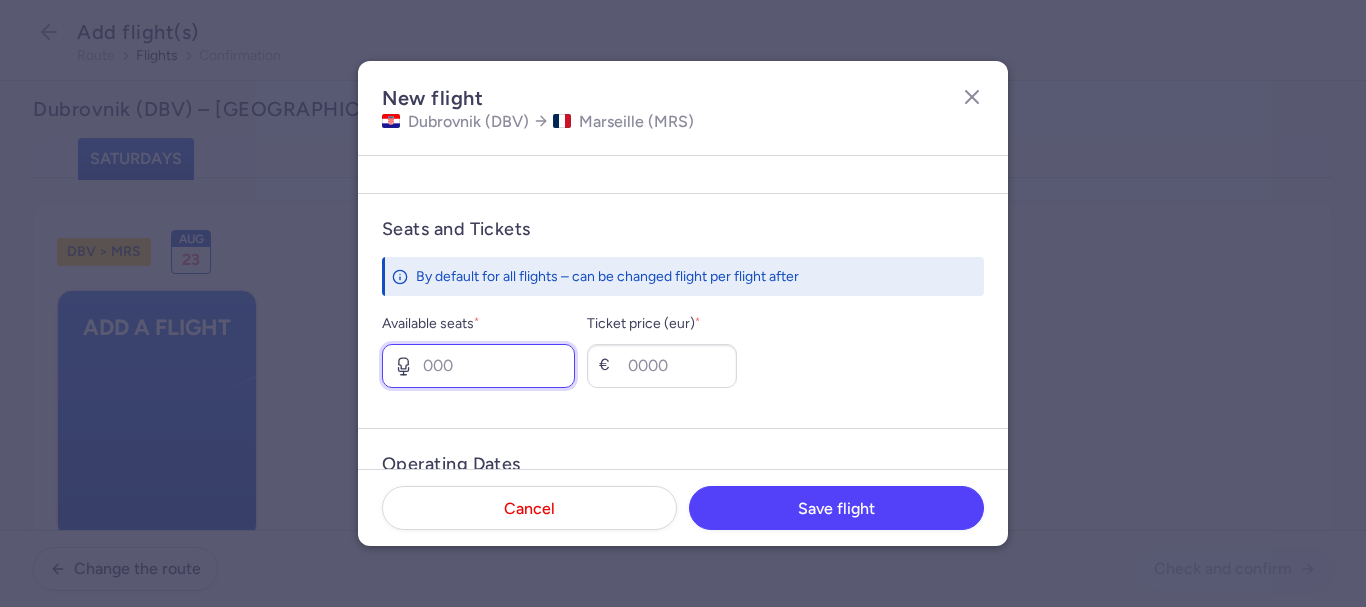 click on "Available seats  *" at bounding box center [478, 366] 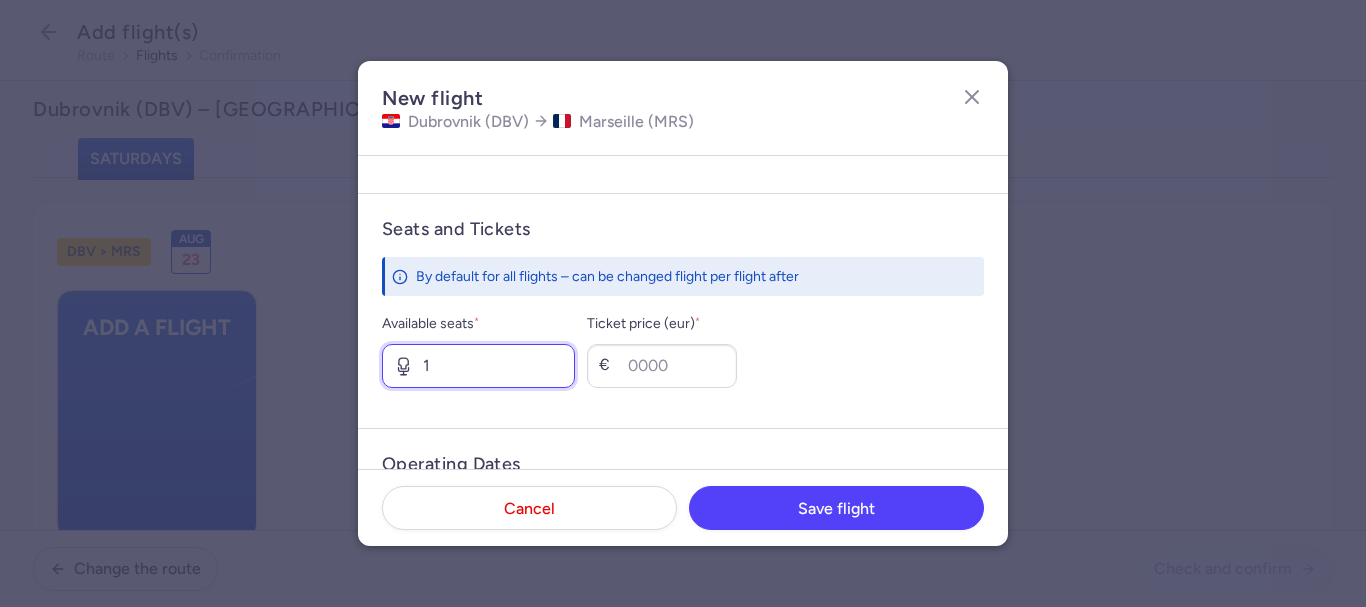 type on "1" 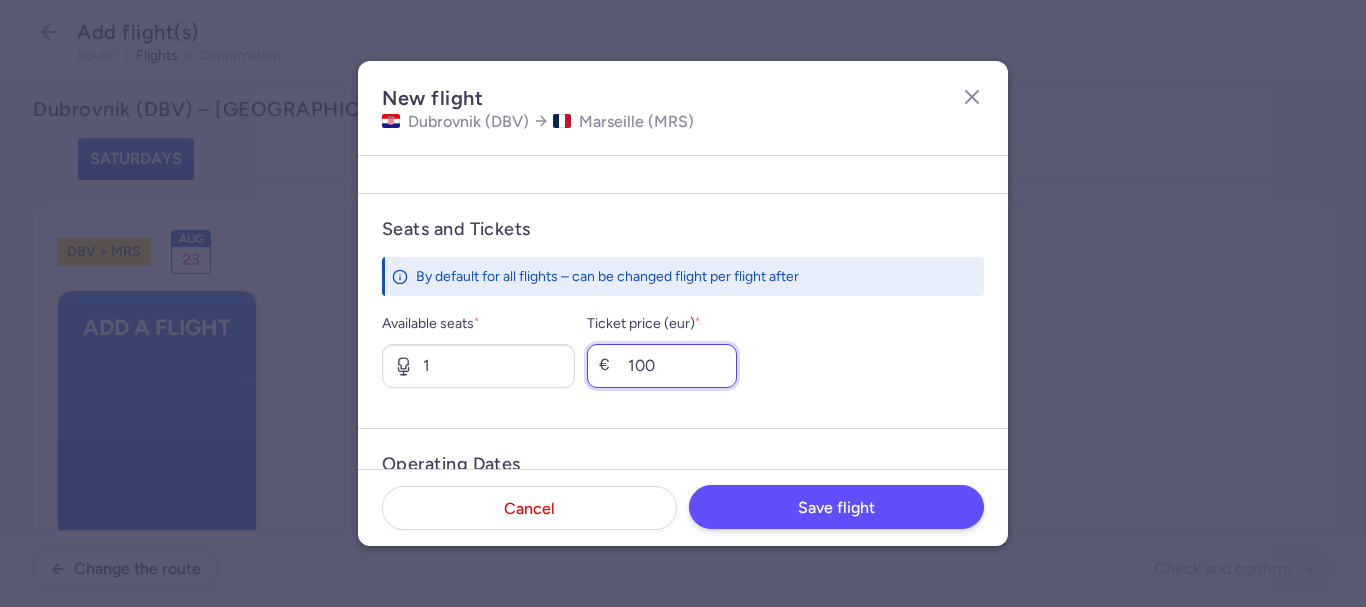type on "100" 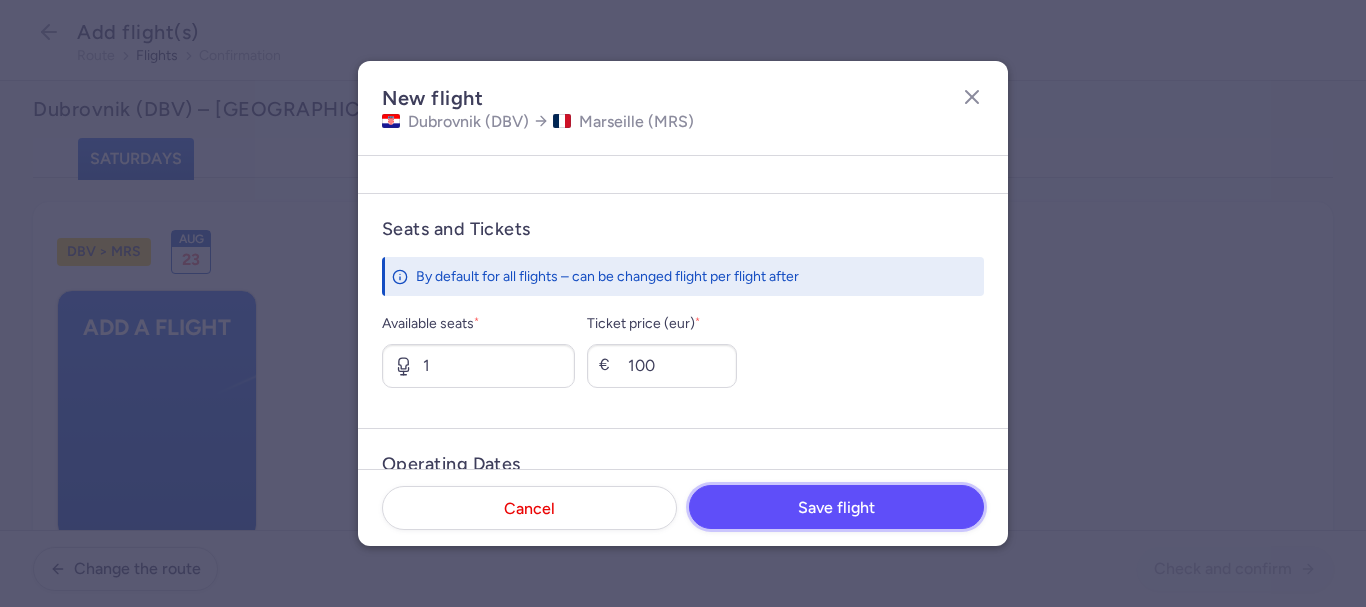 click on "Save flight" at bounding box center (836, 507) 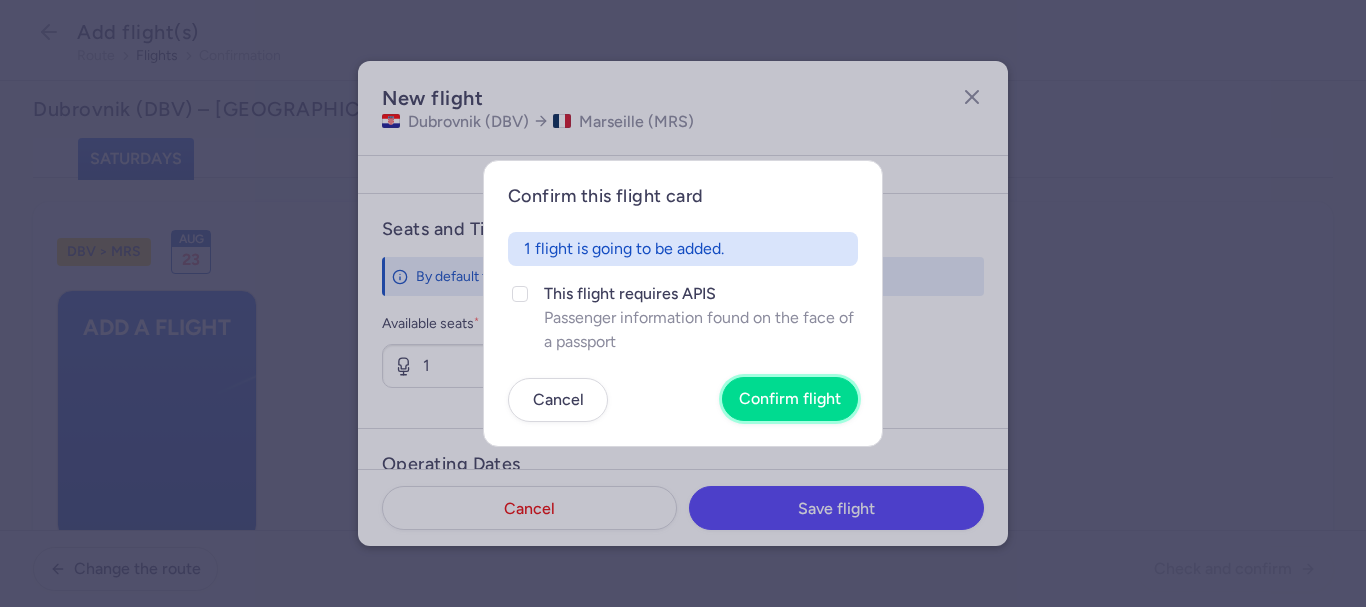click on "Confirm flight" at bounding box center [790, 399] 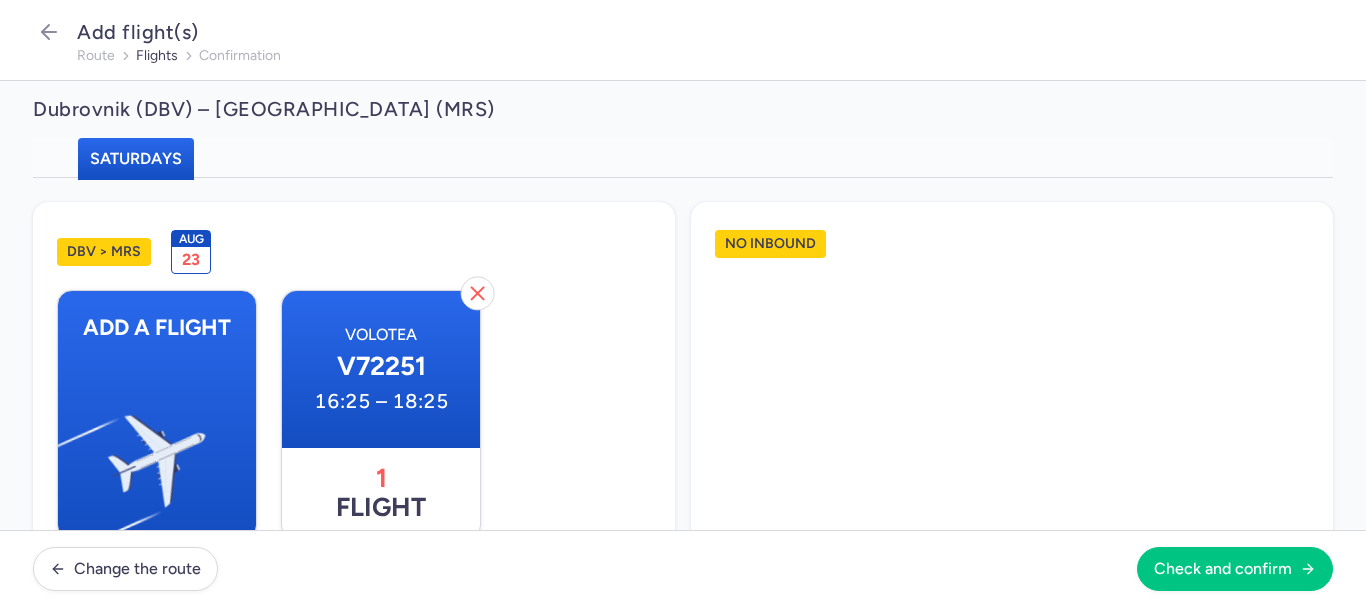 scroll, scrollTop: 58, scrollLeft: 0, axis: vertical 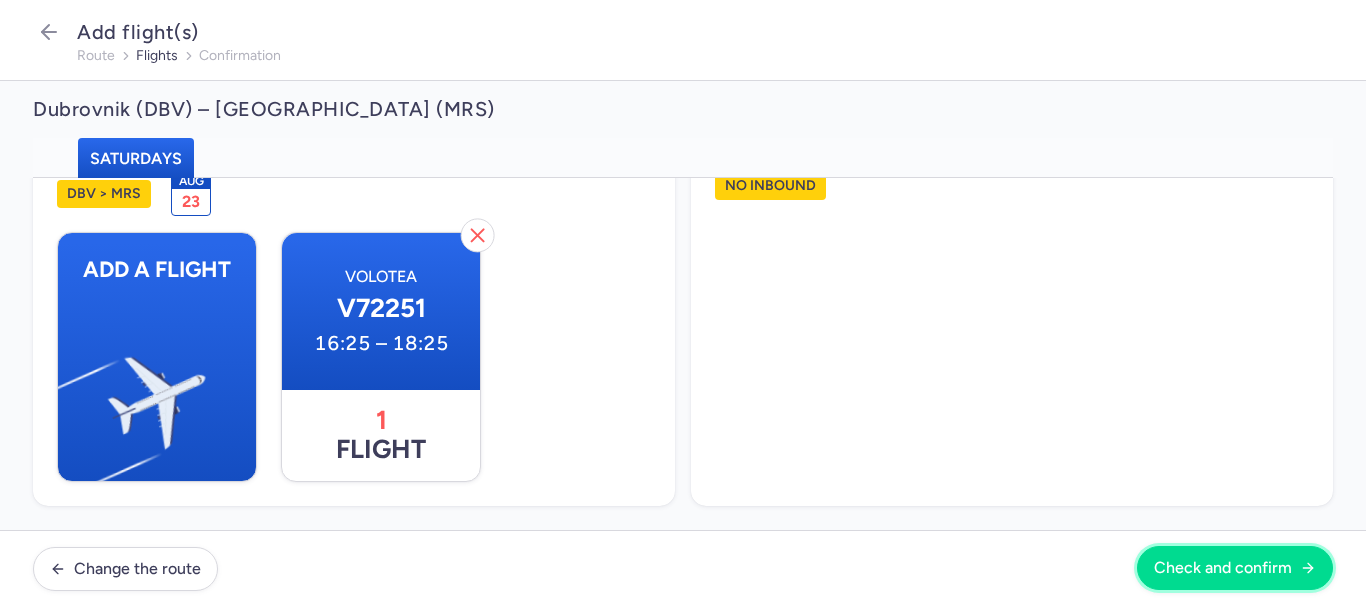 click on "Check and confirm" at bounding box center [1223, 568] 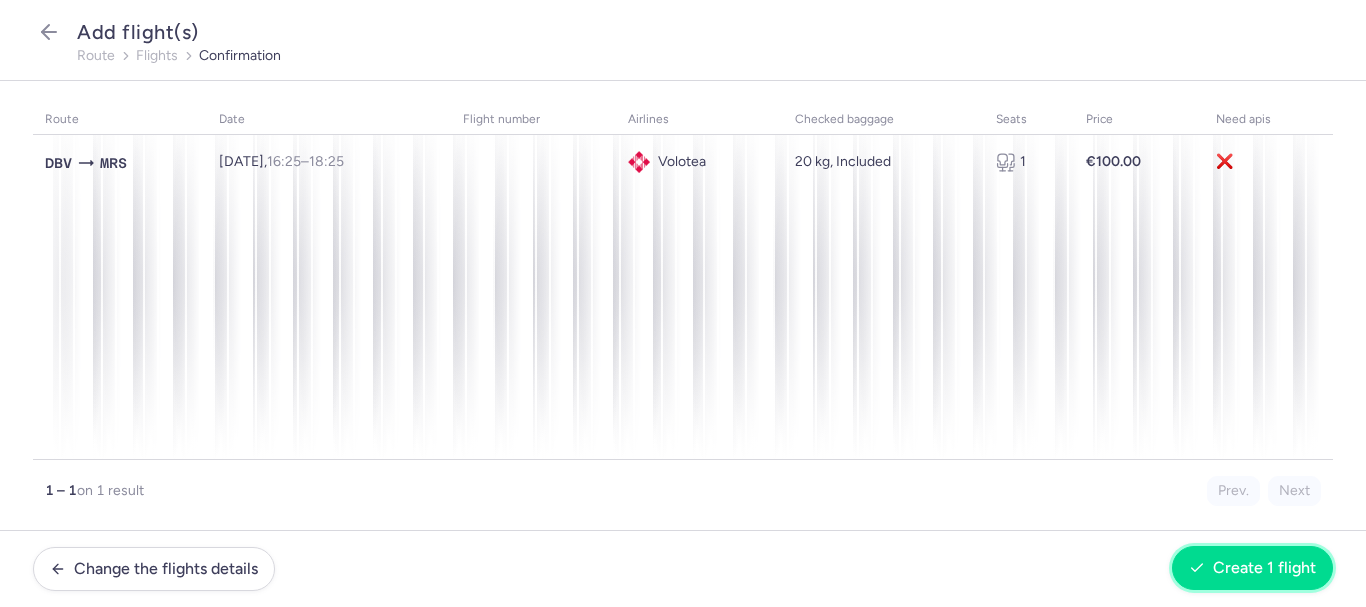 click on "Create 1 flight" at bounding box center [1264, 568] 